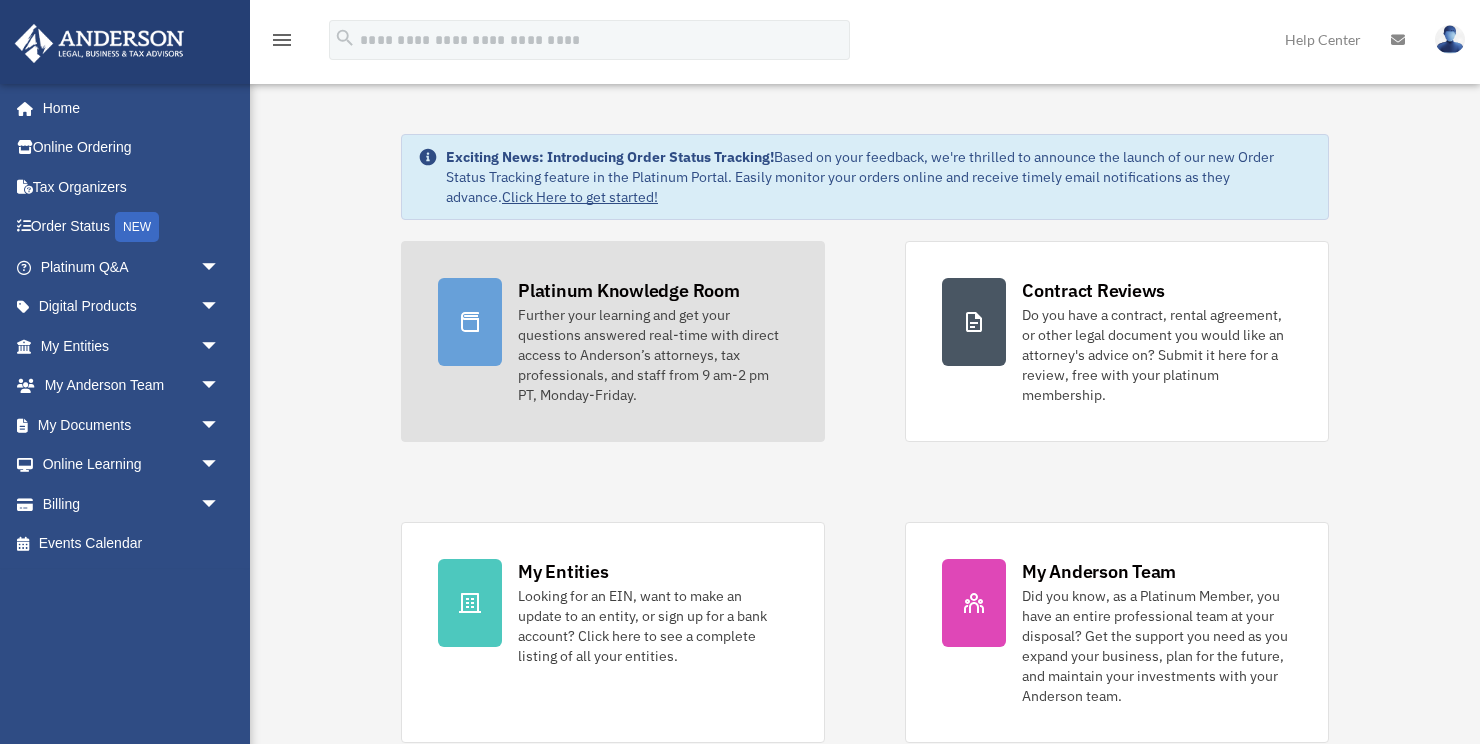 scroll, scrollTop: 0, scrollLeft: 0, axis: both 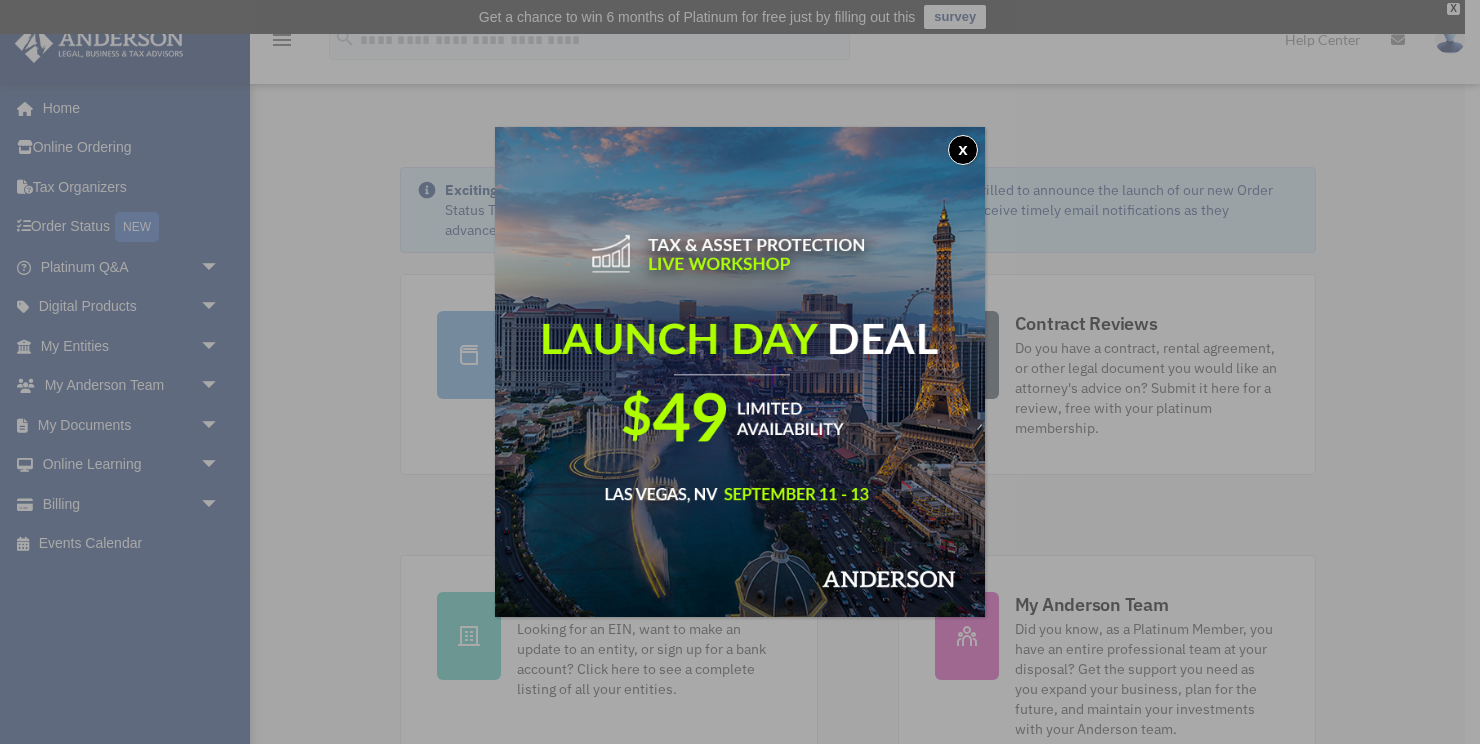 click on "x" at bounding box center [963, 150] 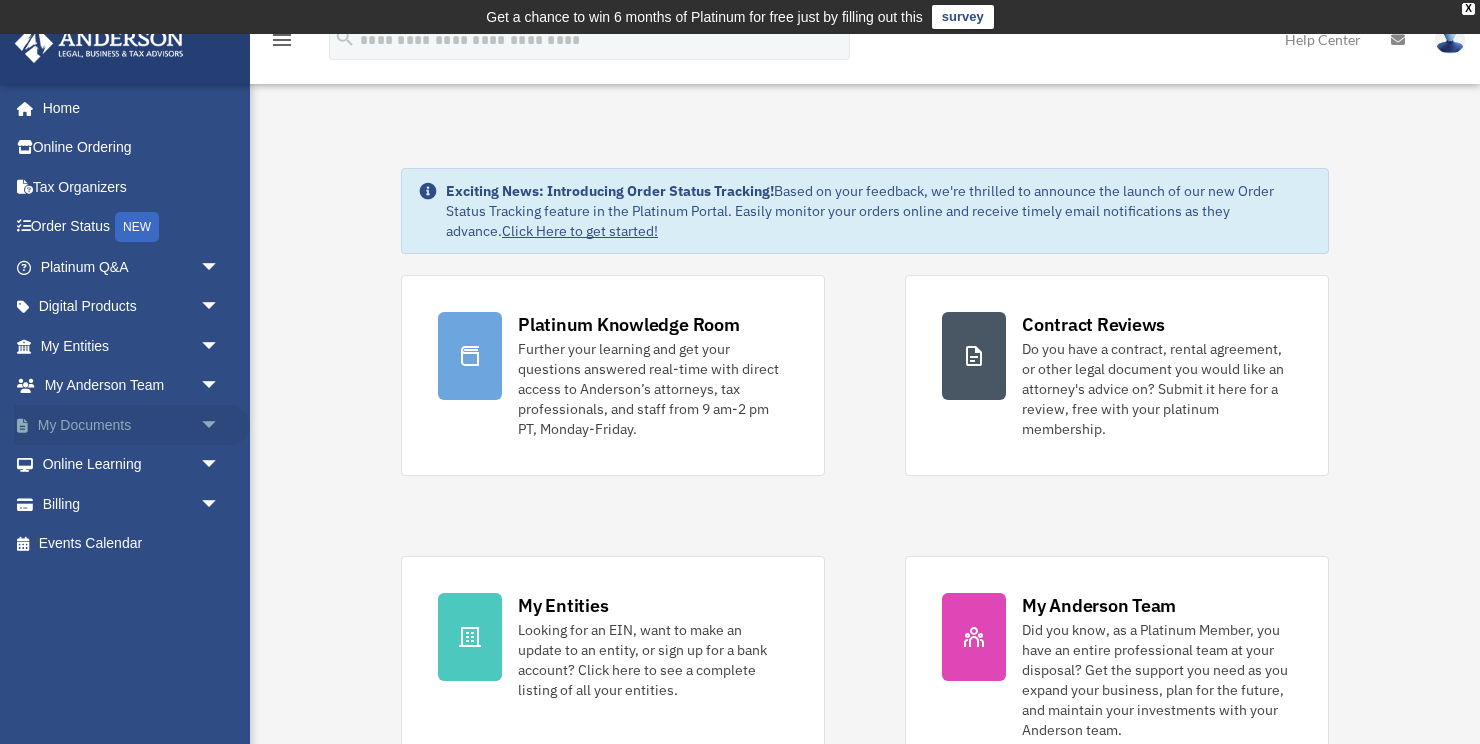 click on "My Documents arrow_drop_down" at bounding box center [132, 425] 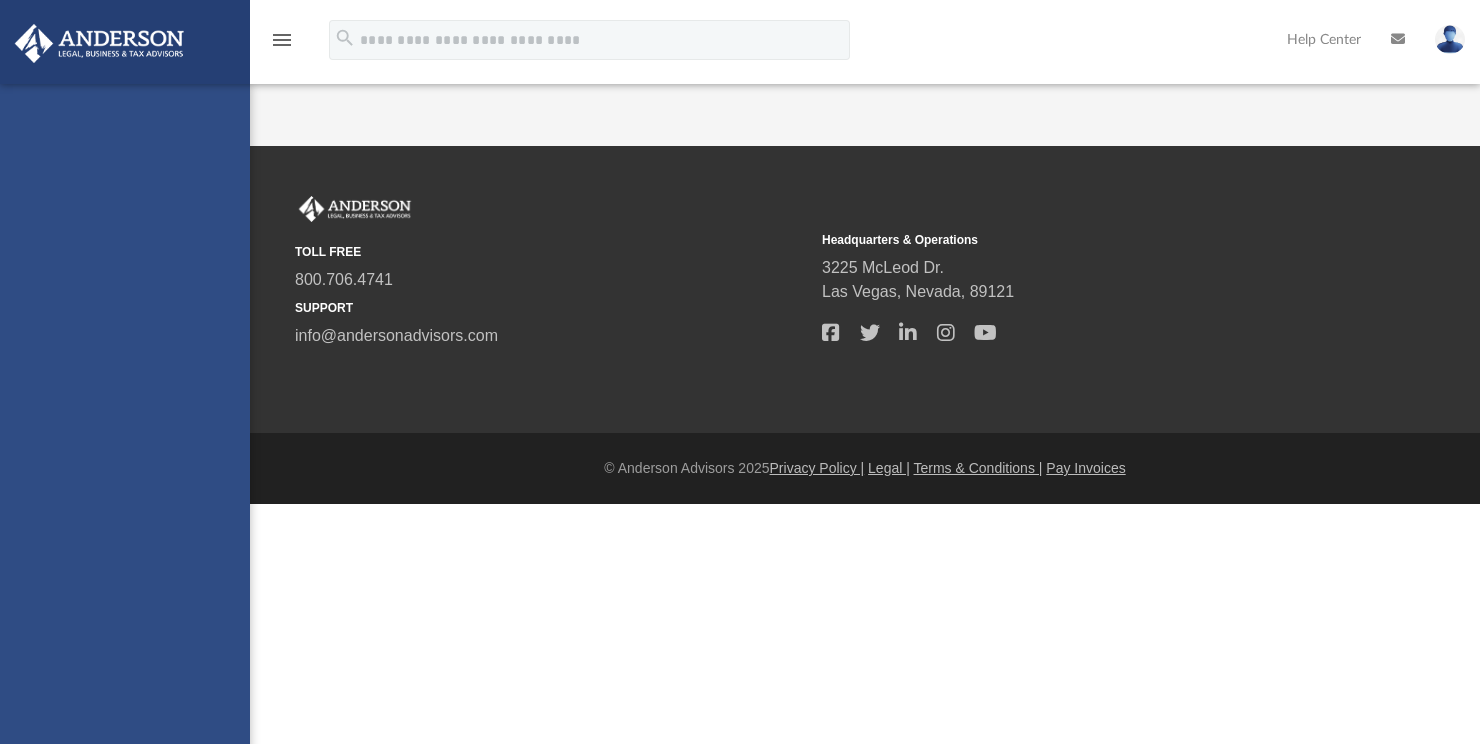 scroll, scrollTop: 0, scrollLeft: 0, axis: both 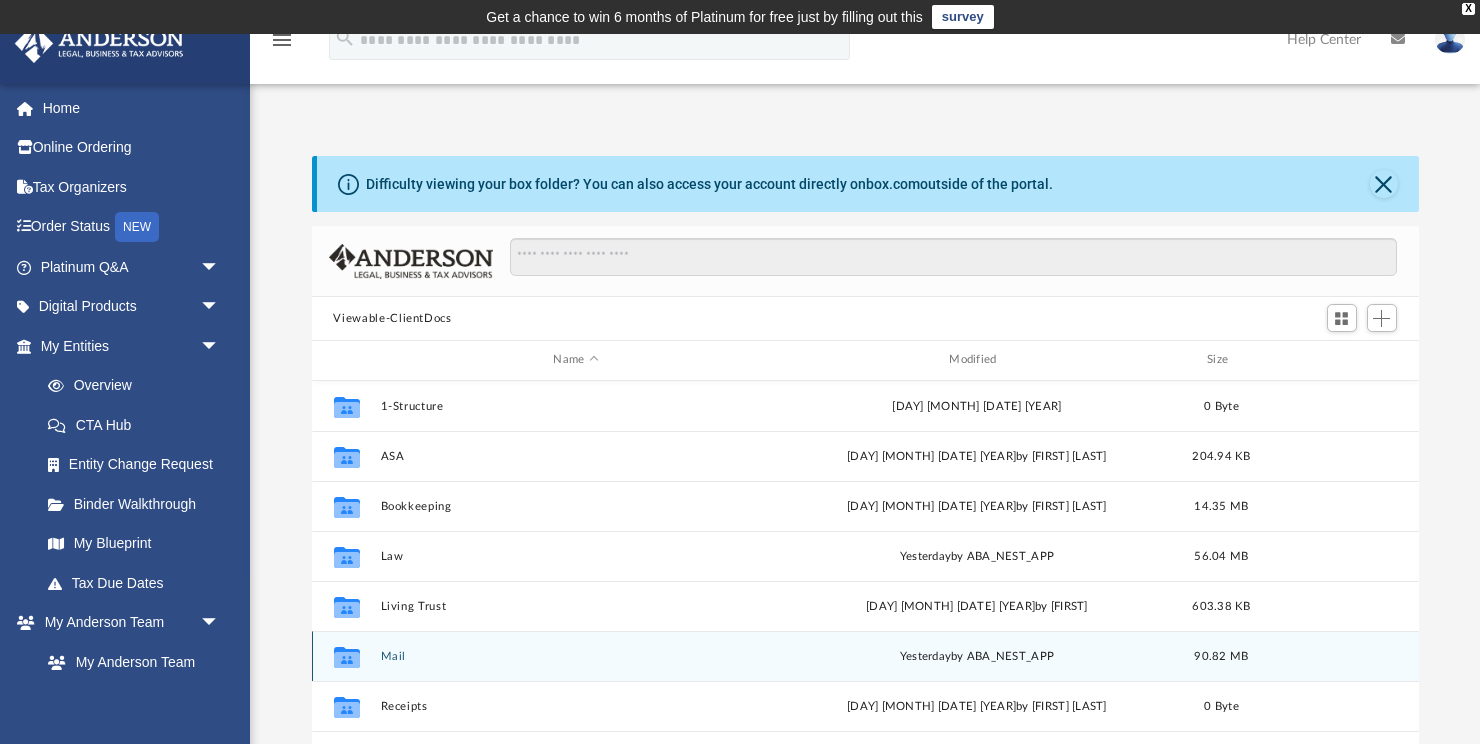 click on "Mail" at bounding box center (576, 656) 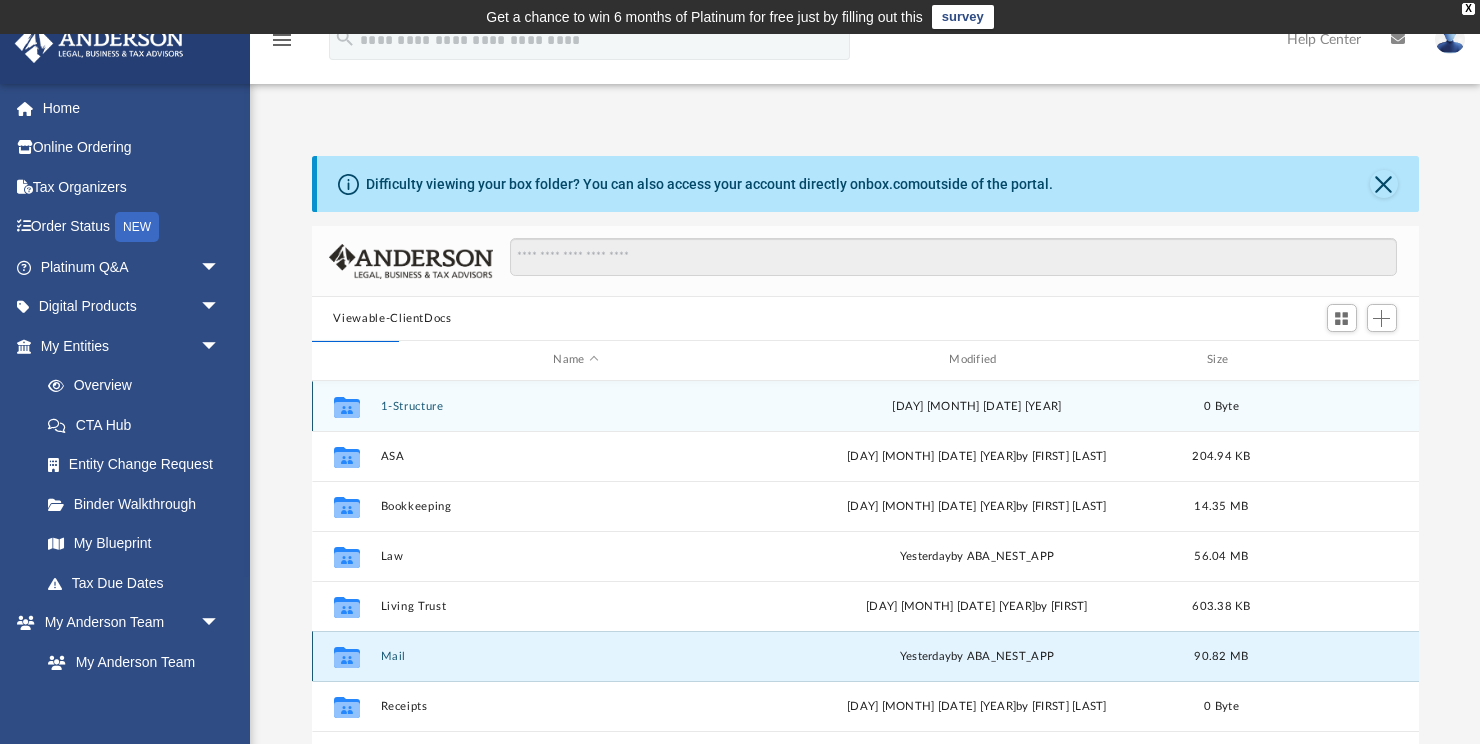 scroll, scrollTop: 393, scrollLeft: 1107, axis: both 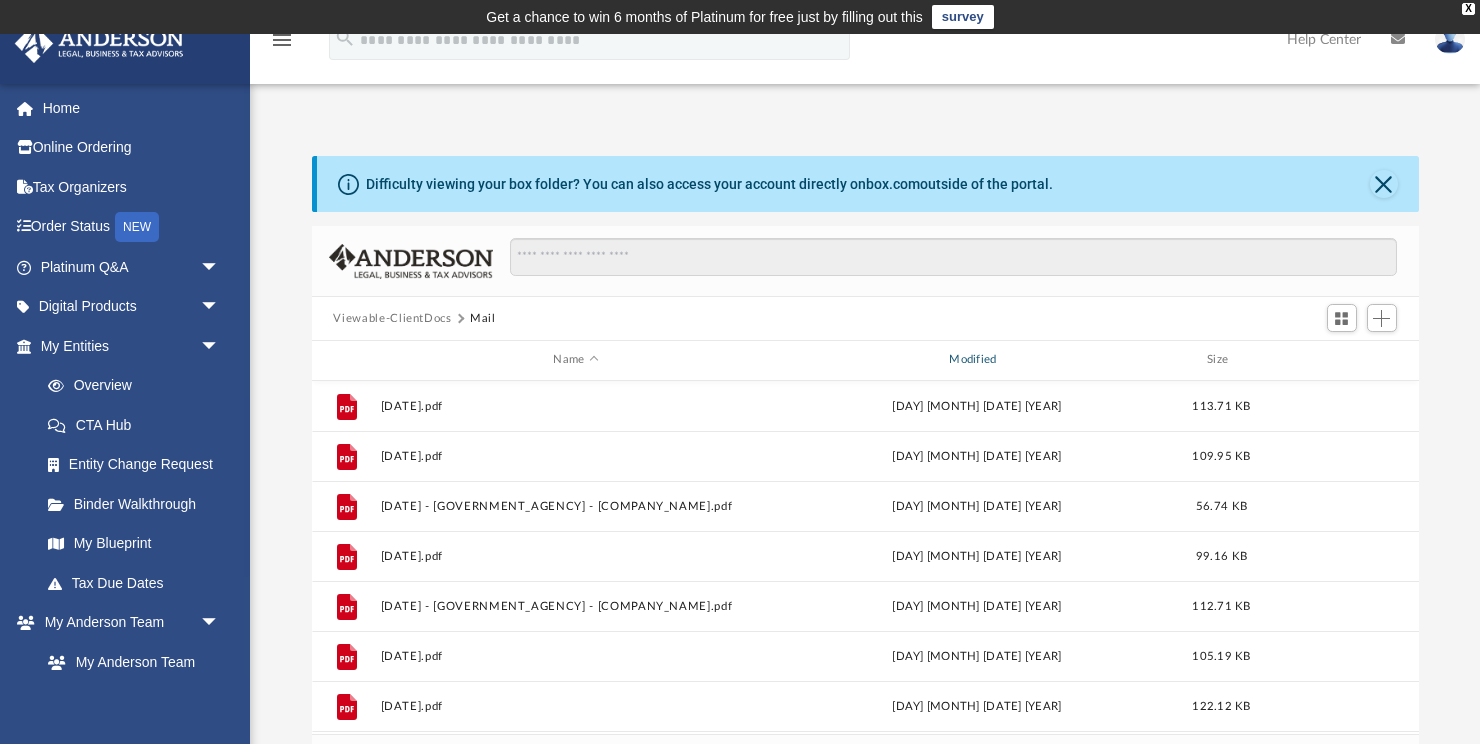 click on "Modified" at bounding box center [976, 360] 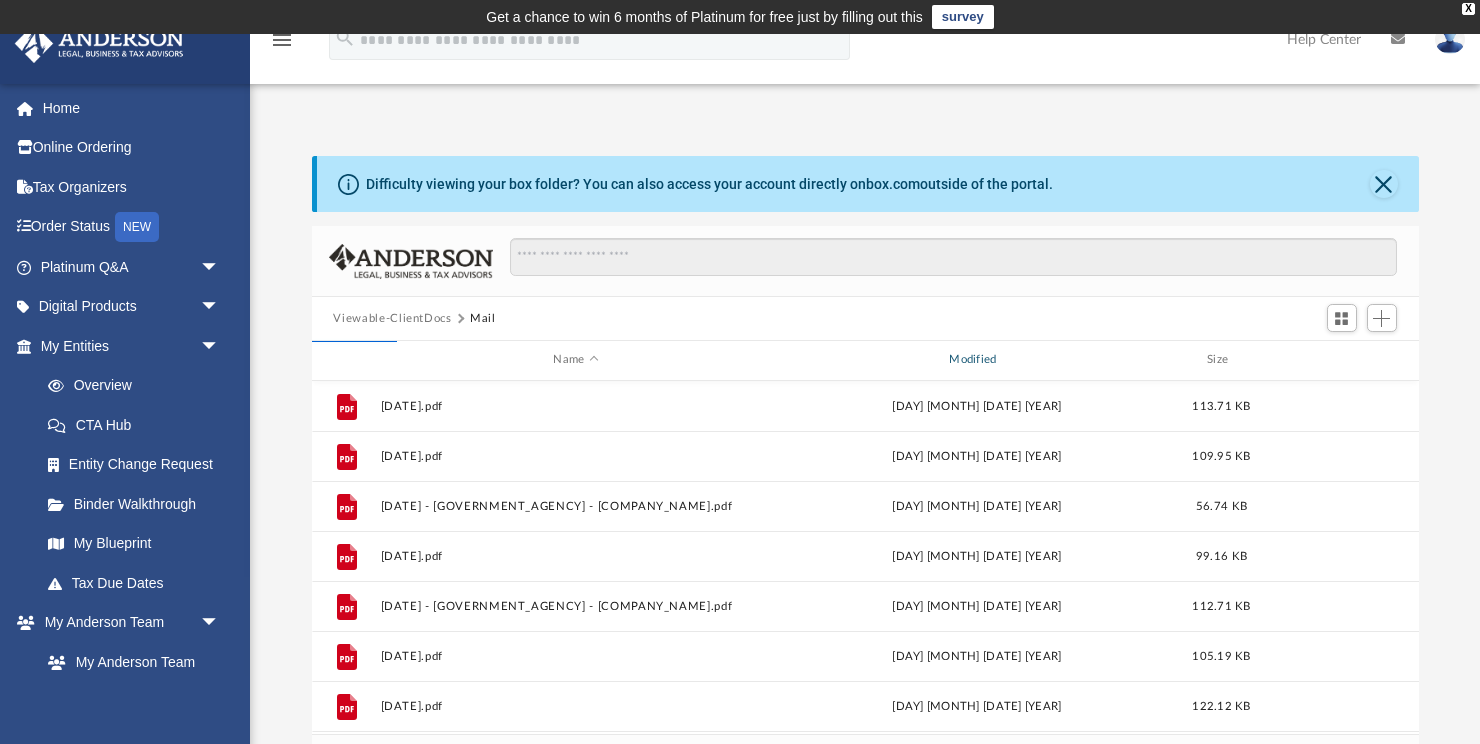 click on "Modified" at bounding box center (976, 360) 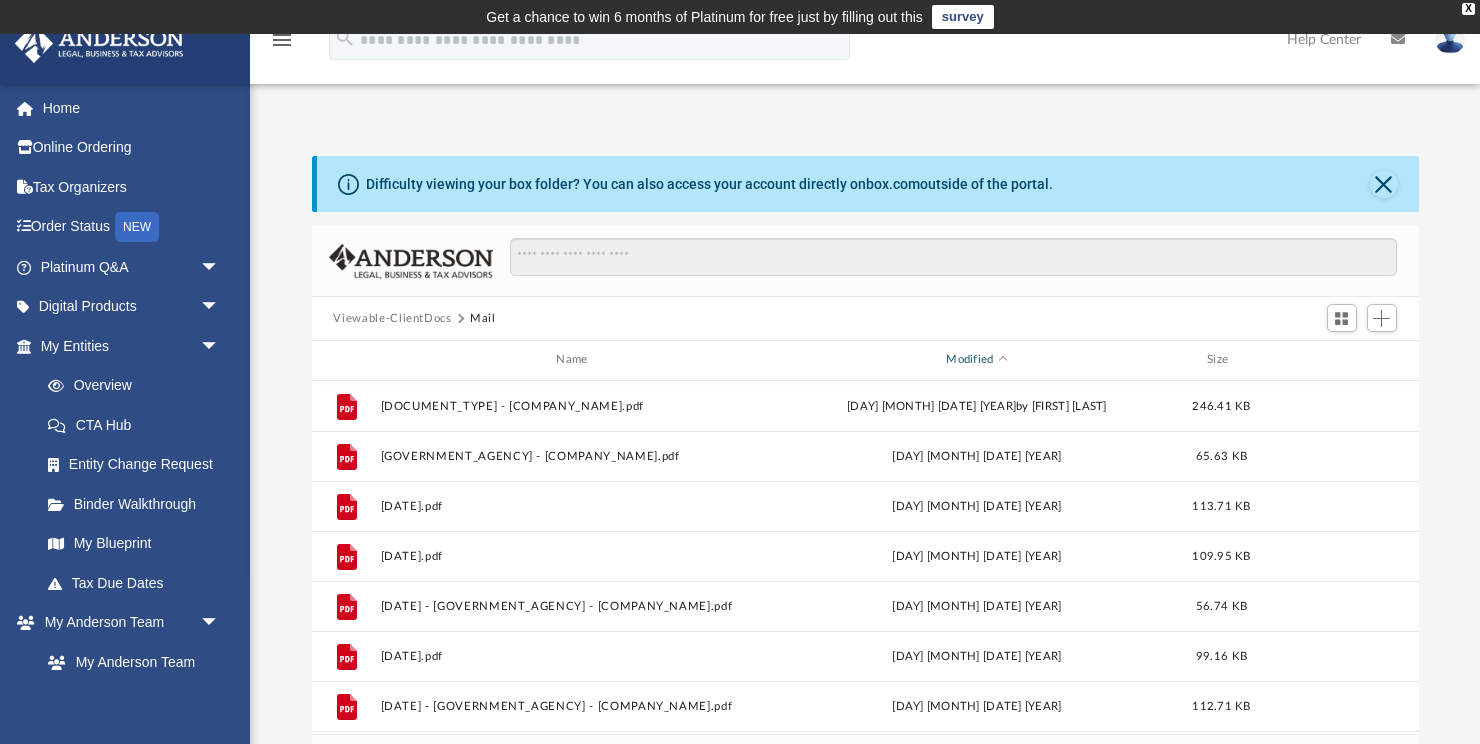 click on "Modified" at bounding box center (976, 360) 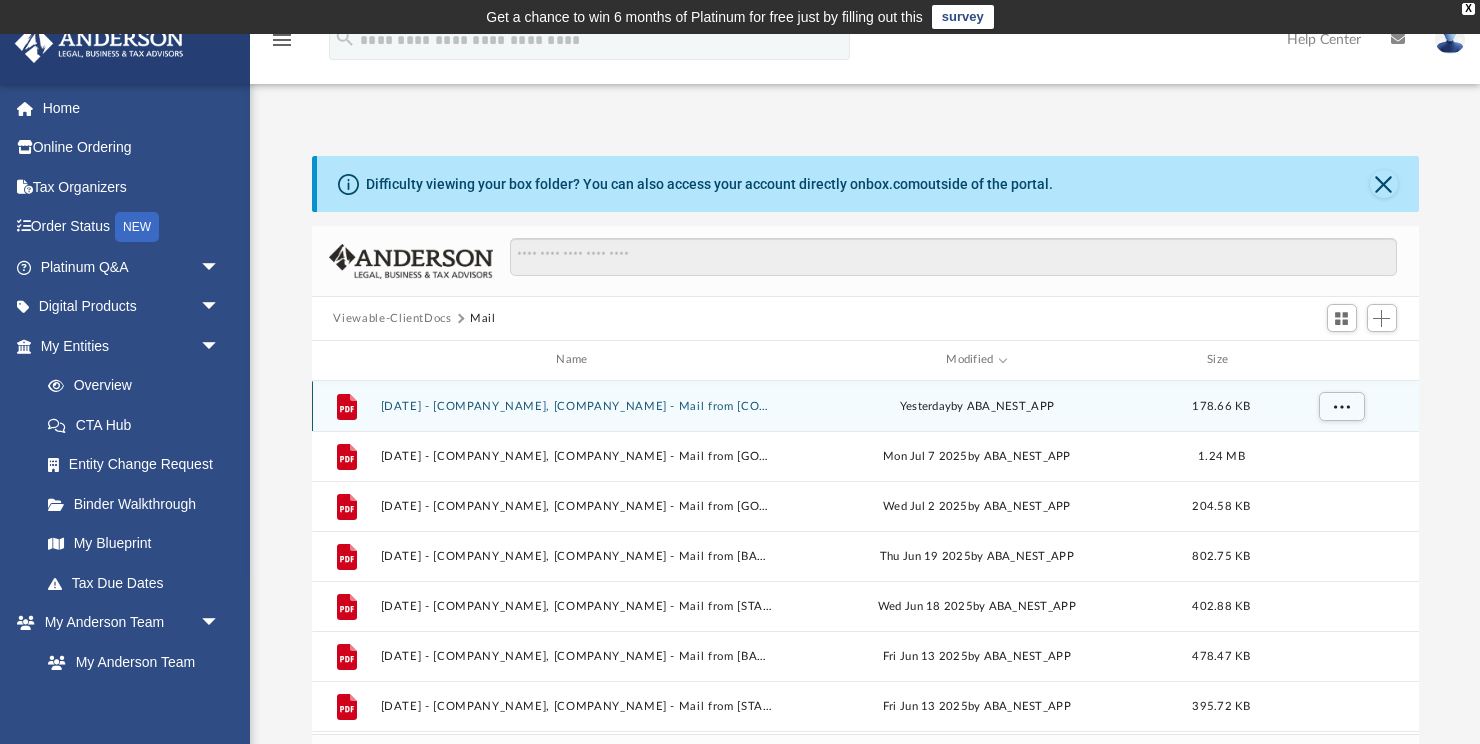 click on "[DATE] - [COMPANY_NAME], [COMPANY_NAME] - Mail from [COMPANY_NAME] [PERSON_NAME] & [PERSON_NAME].pdf" at bounding box center [576, 406] 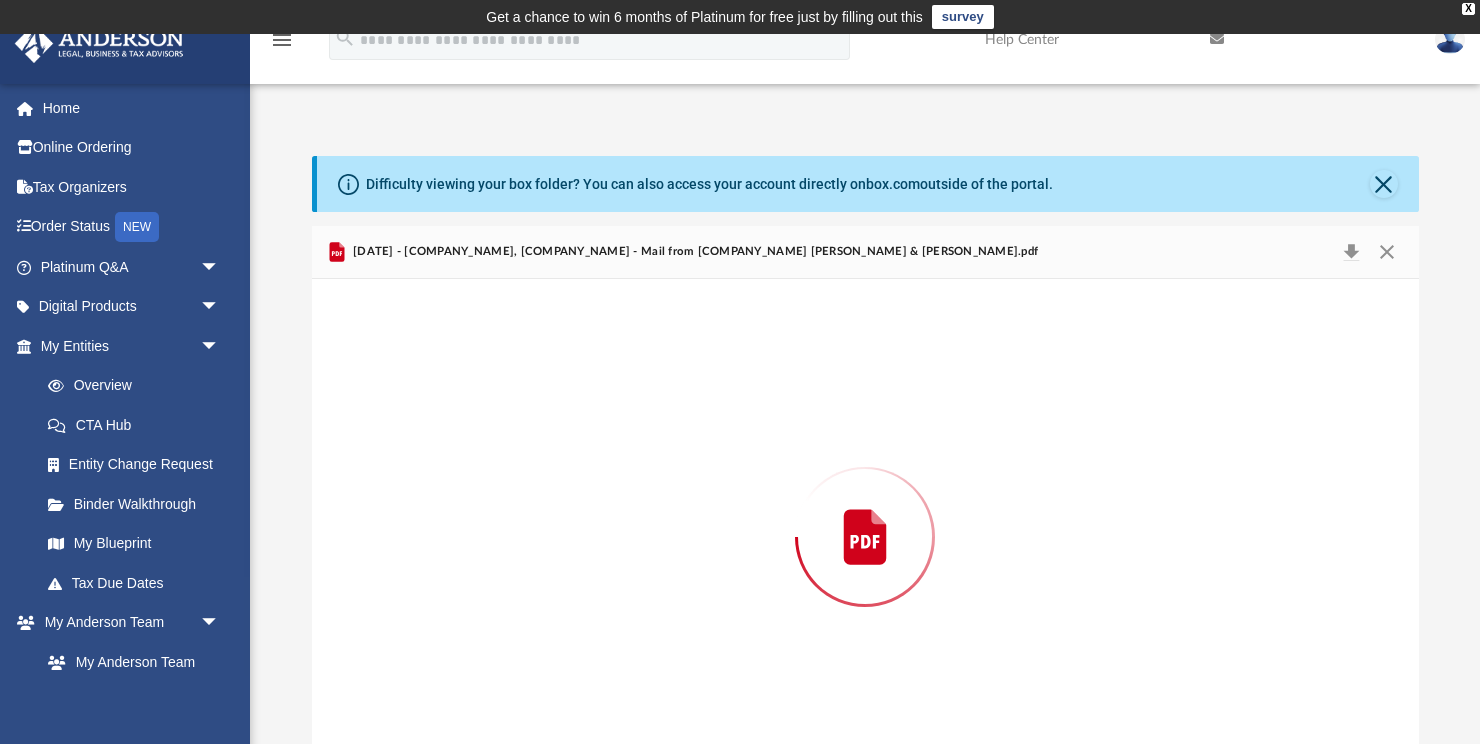 scroll, scrollTop: 51, scrollLeft: 0, axis: vertical 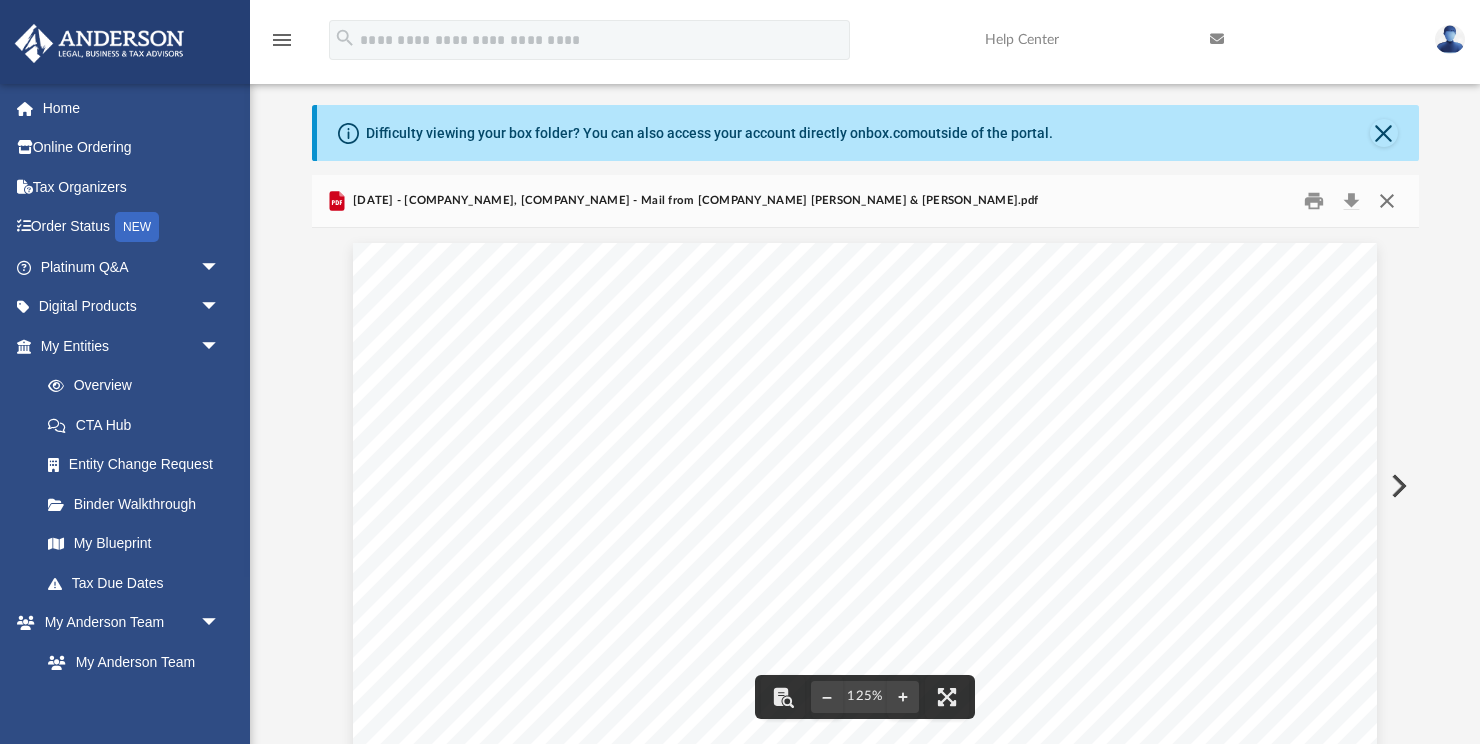 click at bounding box center [1387, 201] 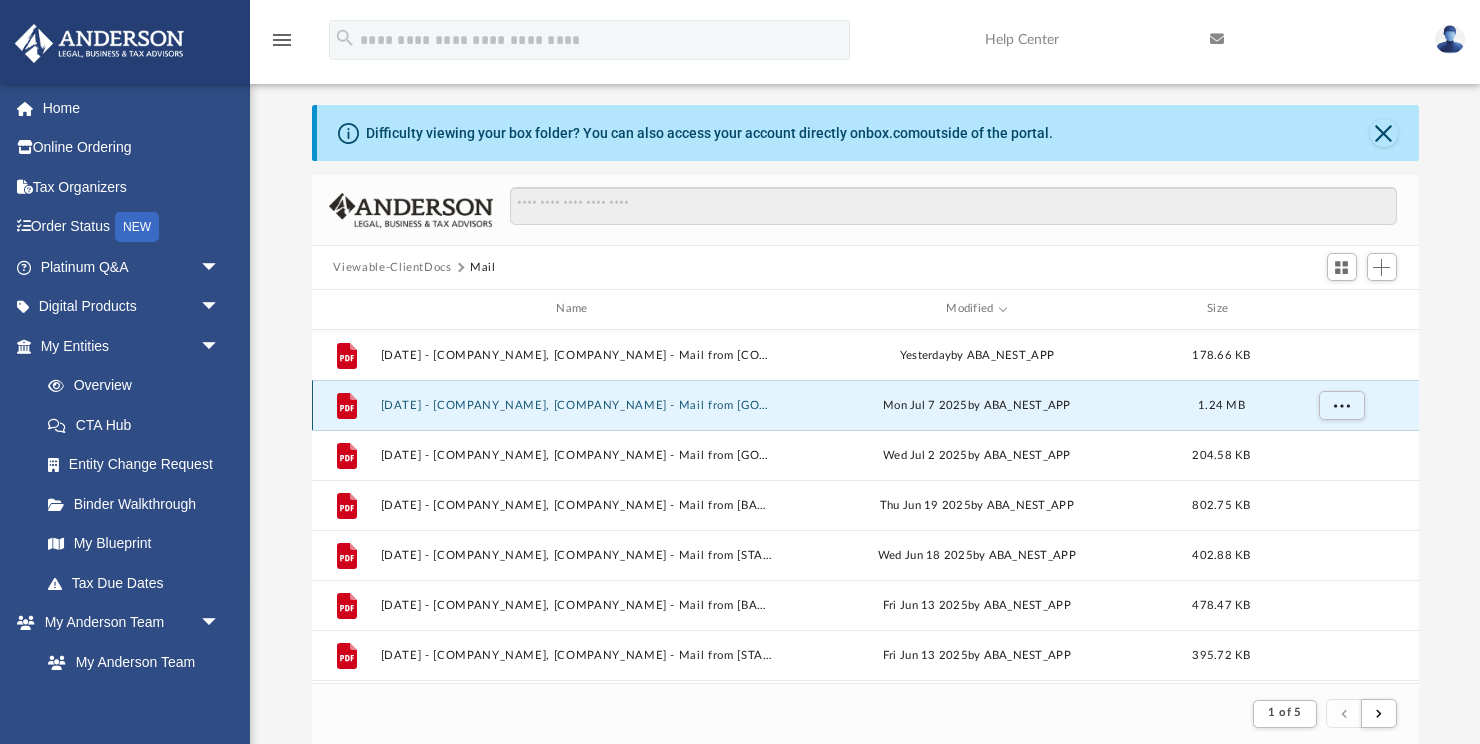 click on "[DATE] - [COMPANY_NAME], [COMPANY_NAME] - Mail from [GOVERNMENT_AGENCY].pdf" at bounding box center [576, 405] 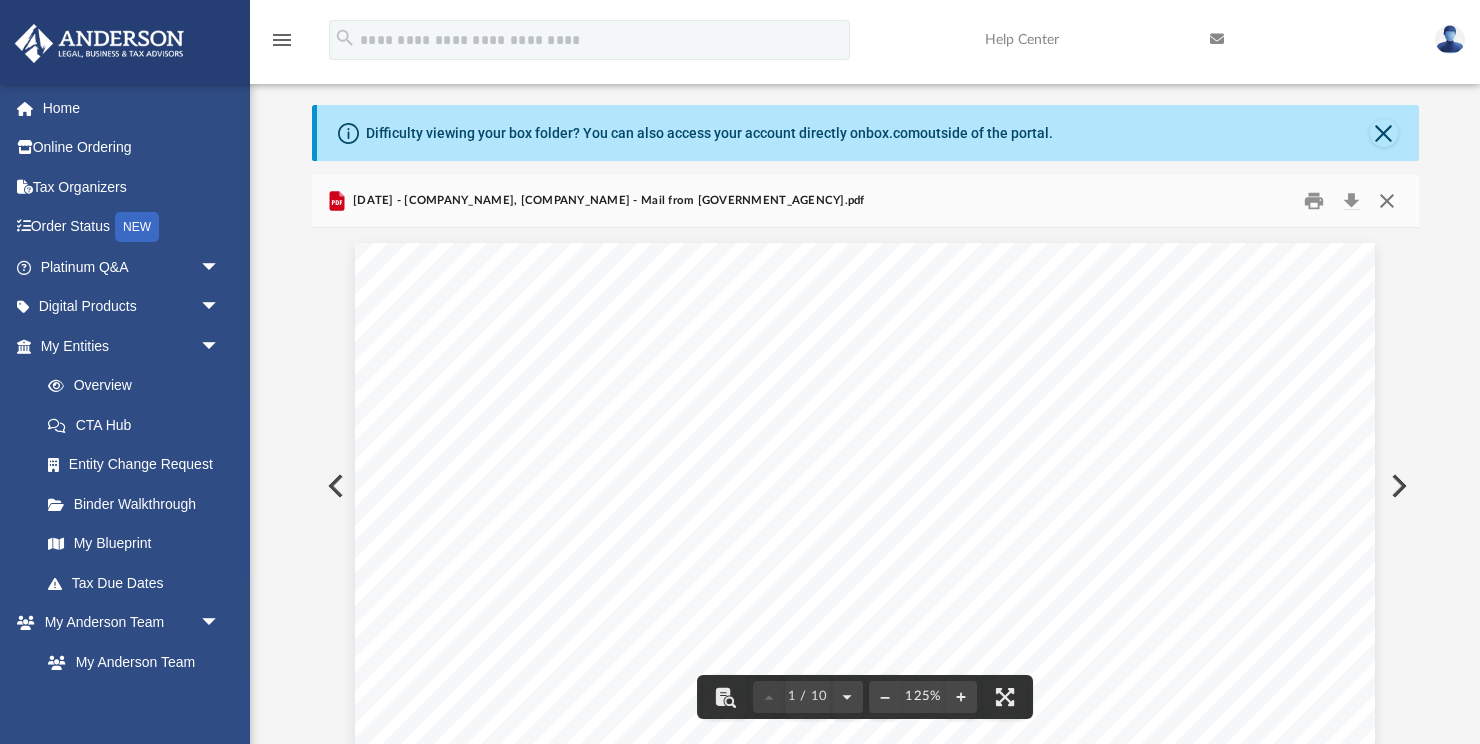 click at bounding box center [1387, 201] 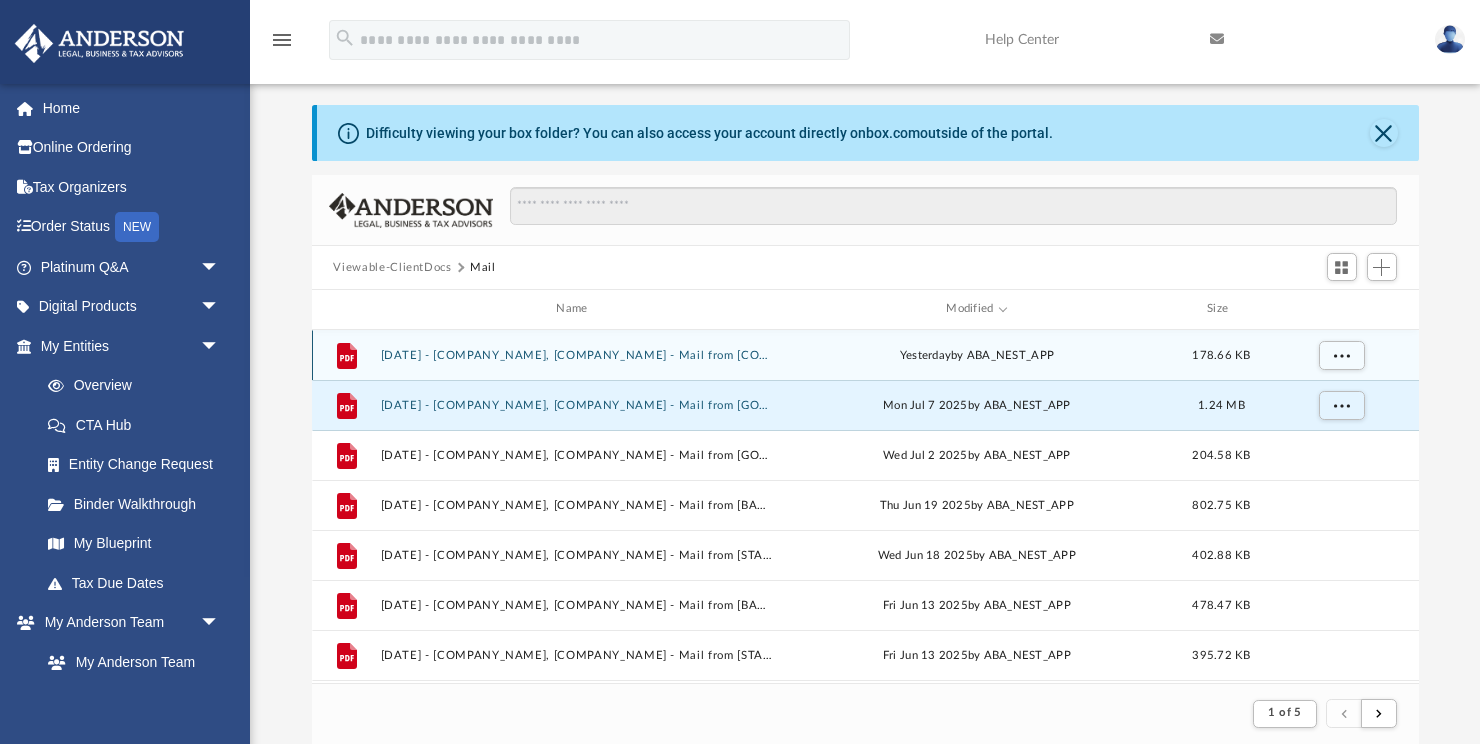 click on "[DATE] - [COMPANY_NAME], [COMPANY_NAME] - Mail from [COMPANY_NAME] [PERSON_NAME] & [PERSON_NAME].pdf" at bounding box center (576, 355) 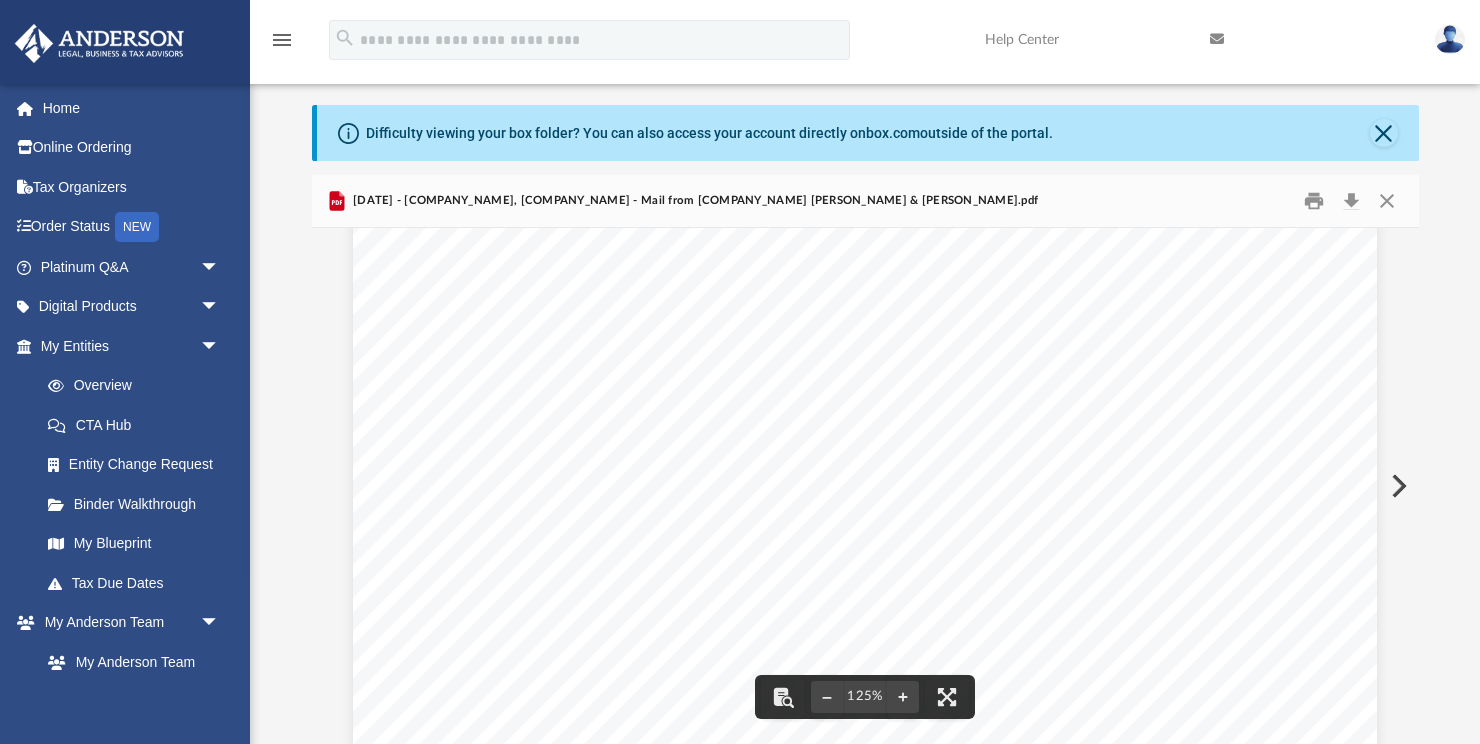 scroll, scrollTop: 828, scrollLeft: 0, axis: vertical 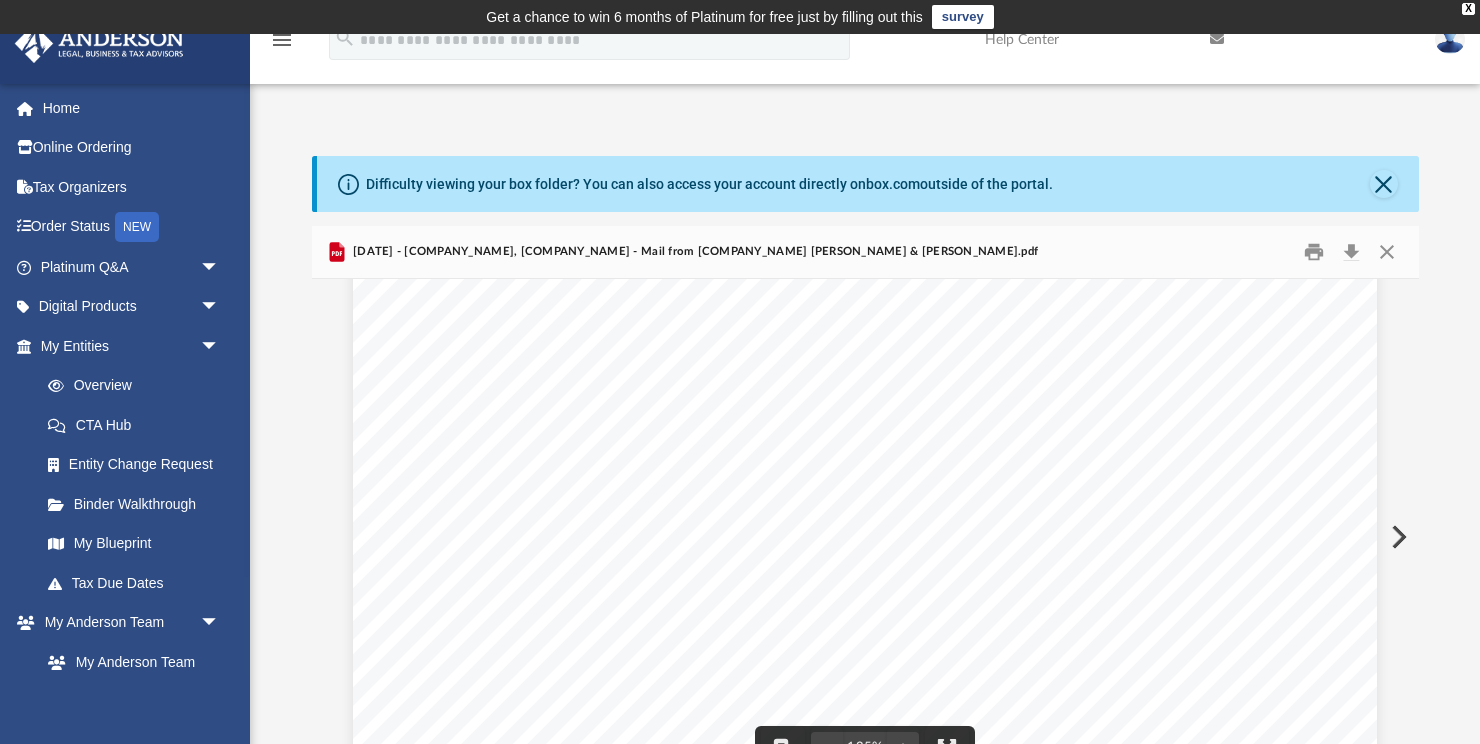 click at bounding box center (1397, 537) 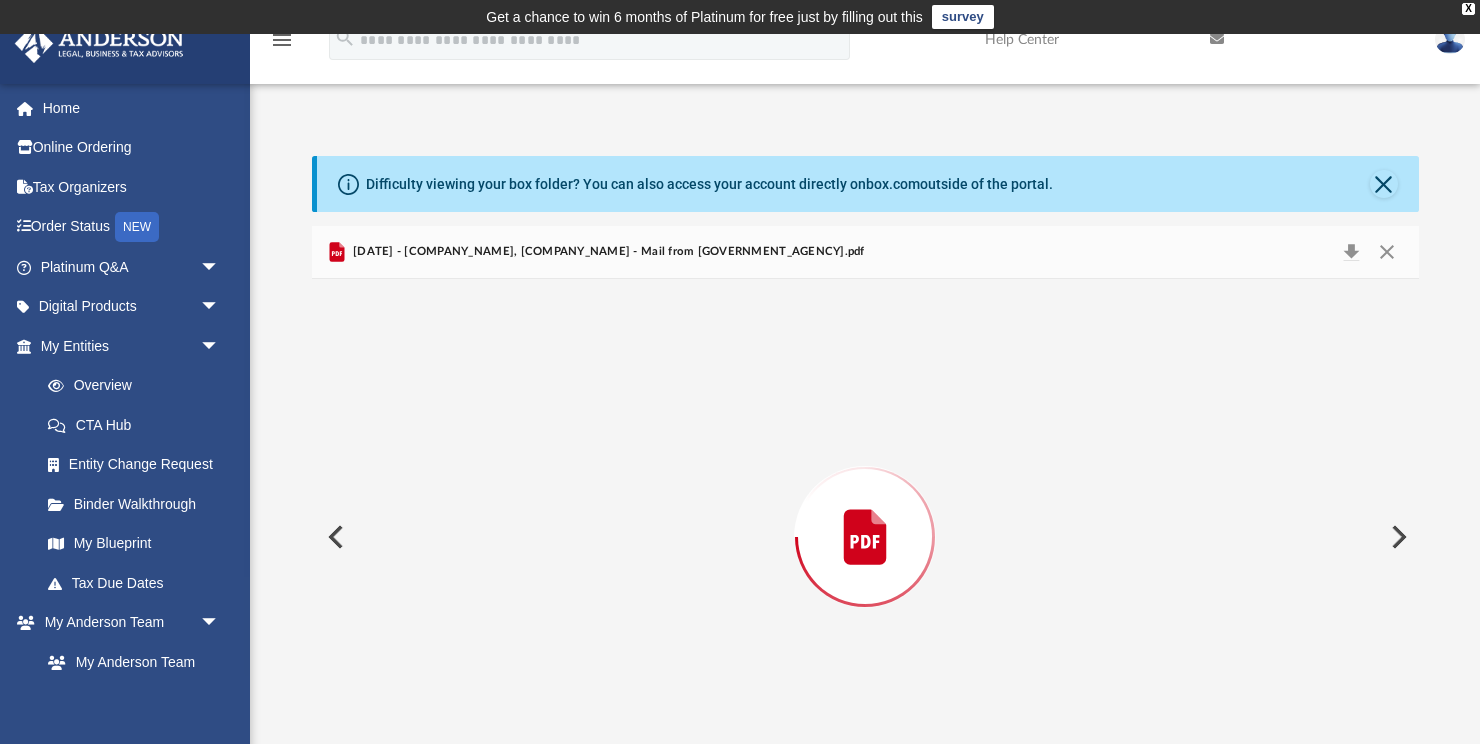 scroll, scrollTop: 51, scrollLeft: 0, axis: vertical 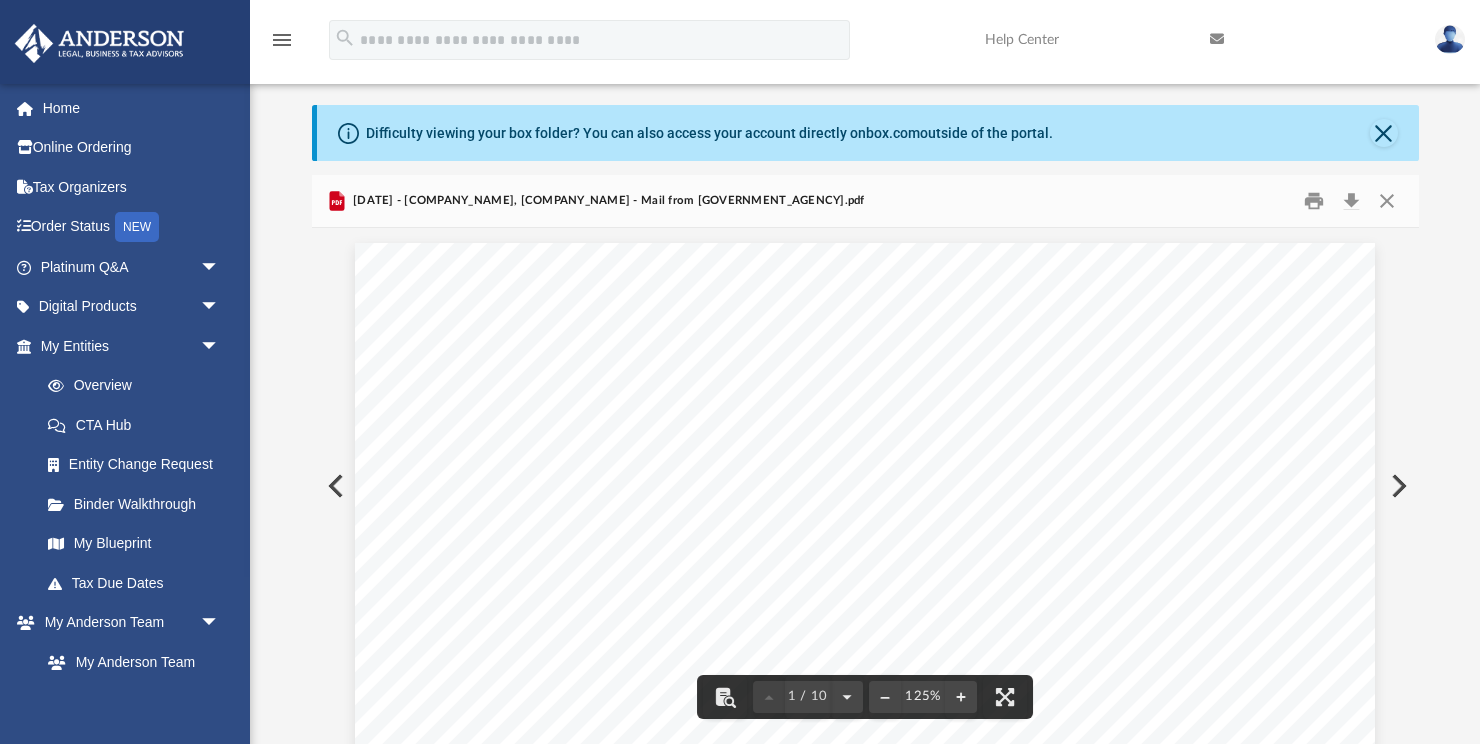 click at bounding box center [1397, 486] 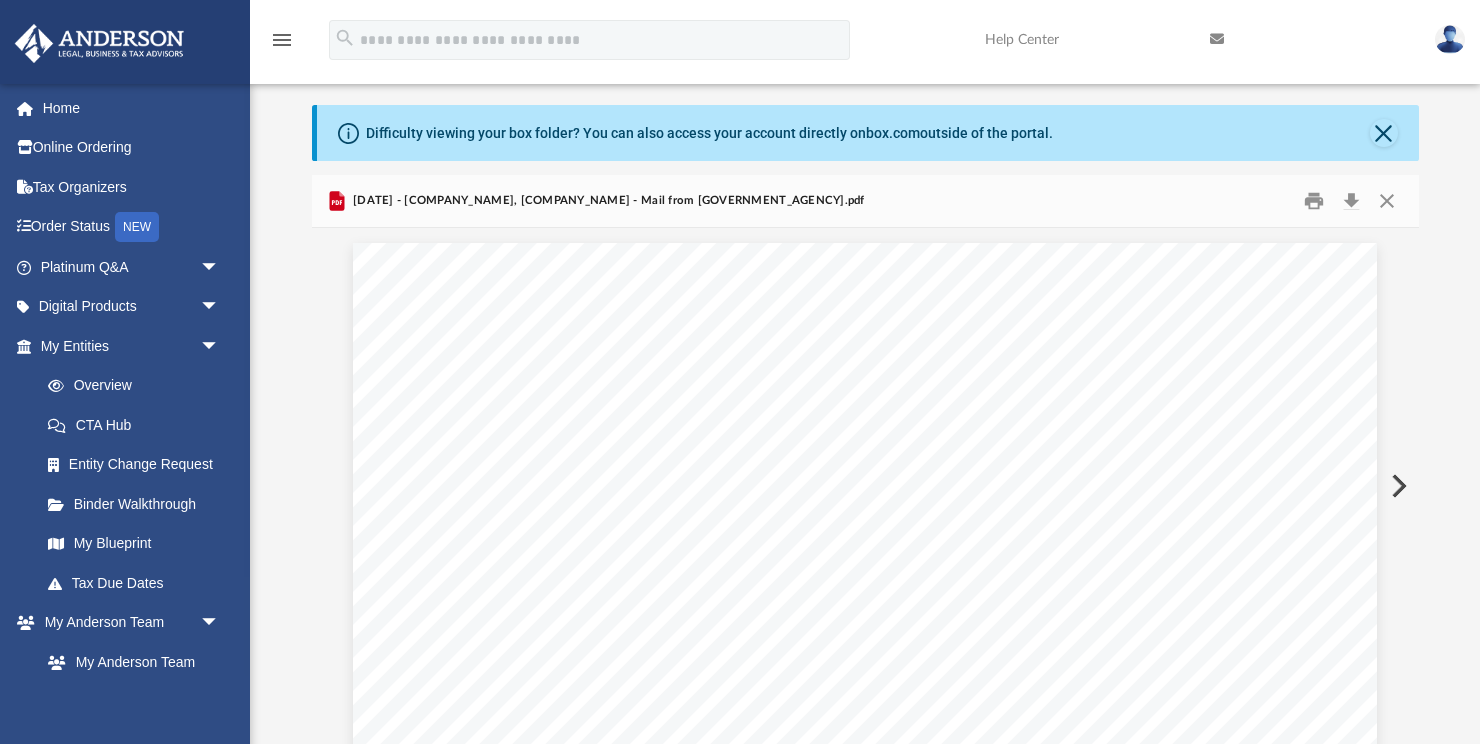 click at bounding box center (1397, 486) 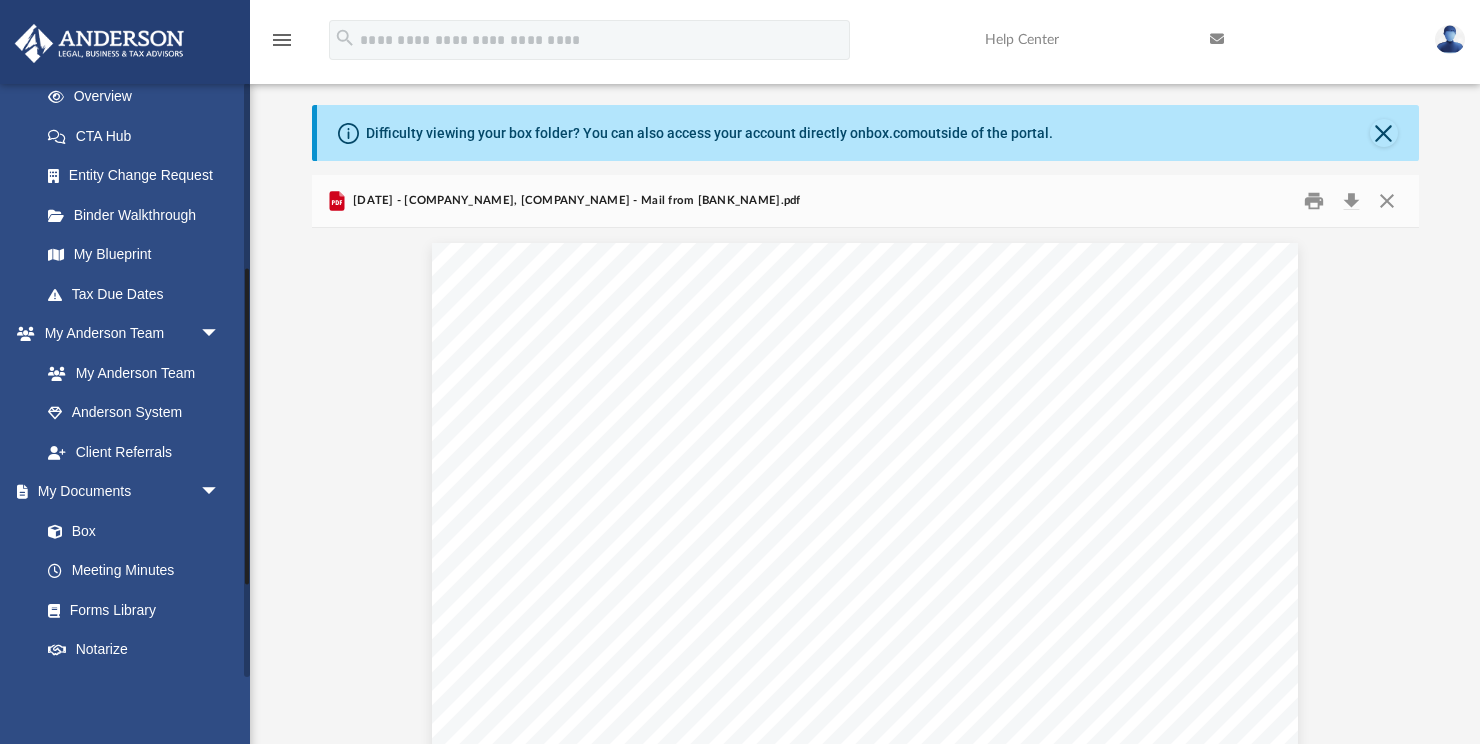 scroll, scrollTop: 349, scrollLeft: 0, axis: vertical 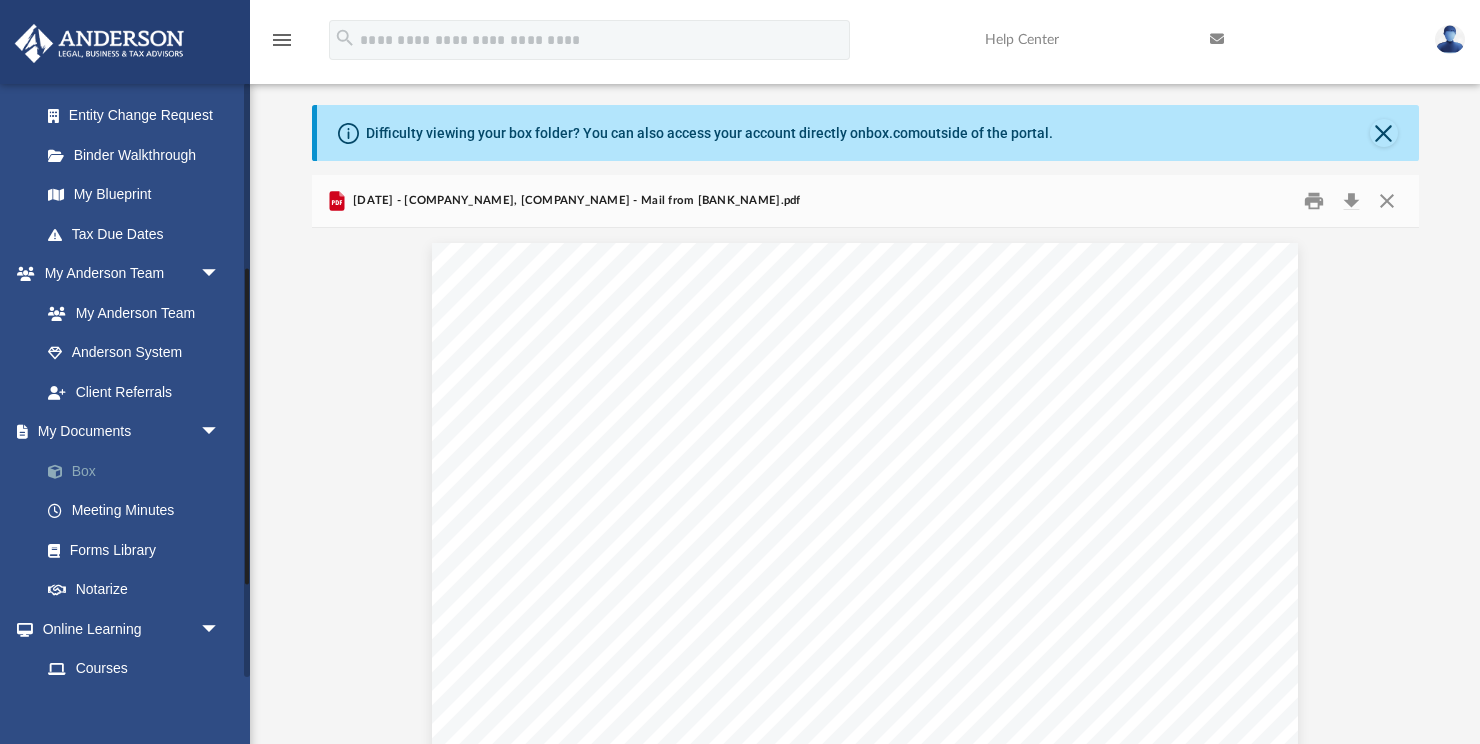 click on "Box" at bounding box center [139, 471] 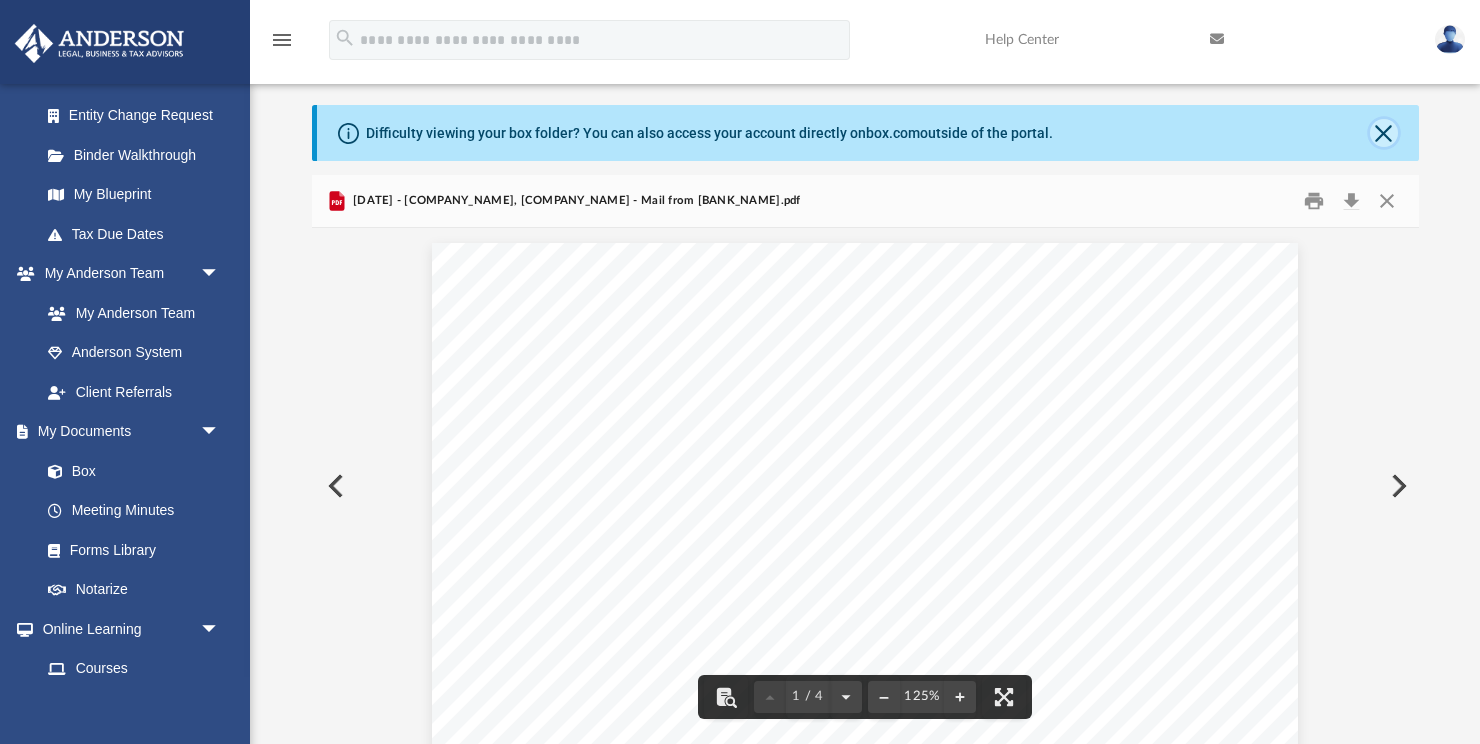 click 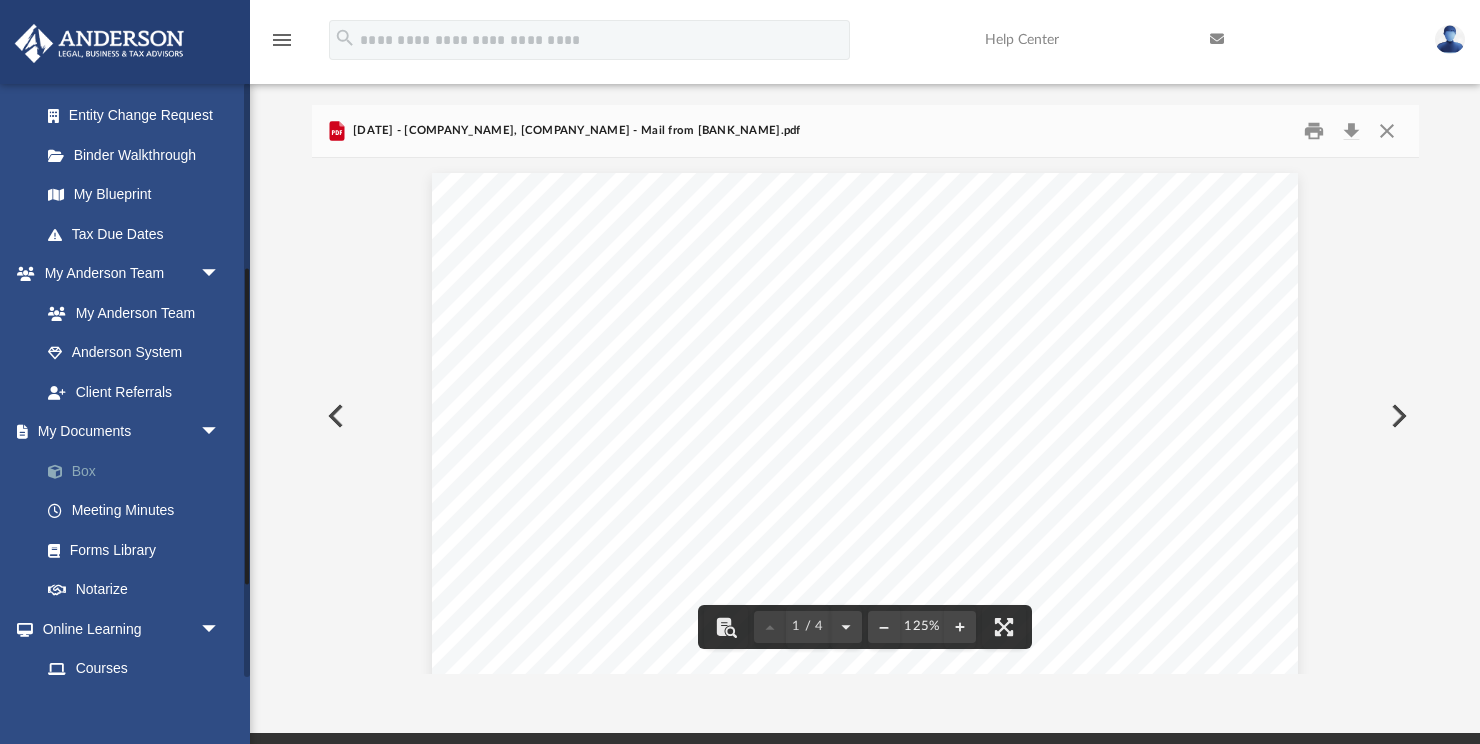 click on "Box" at bounding box center (139, 471) 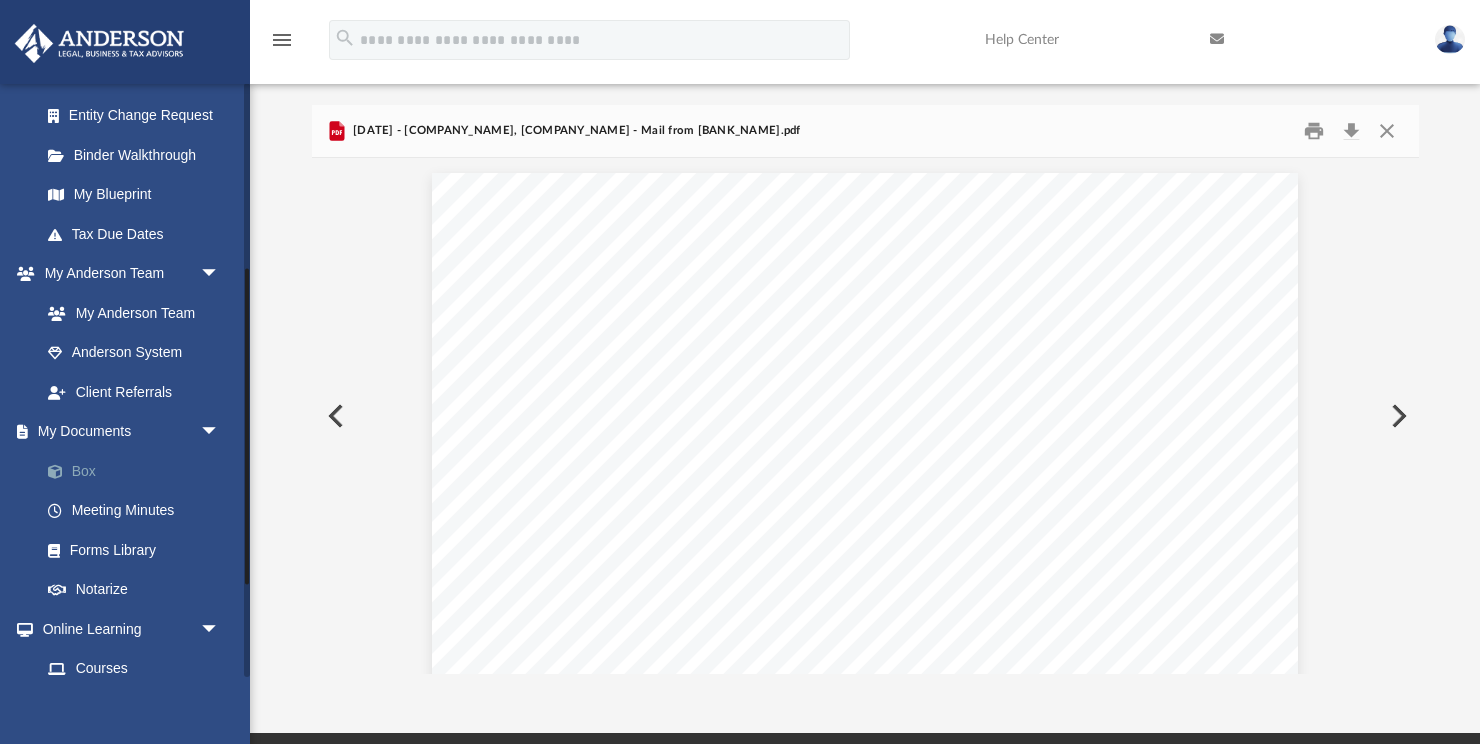 click on "Box" at bounding box center (139, 471) 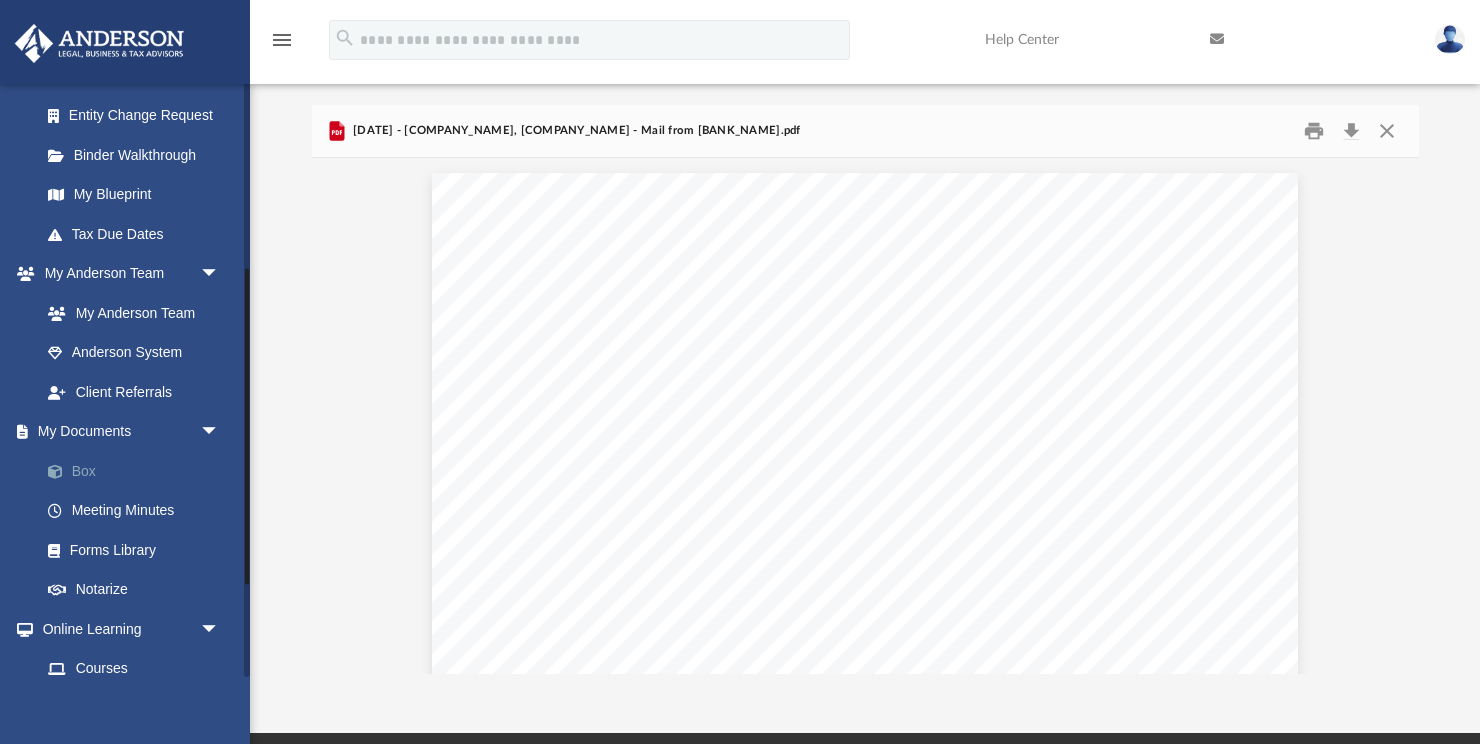 click on "Box" at bounding box center [139, 471] 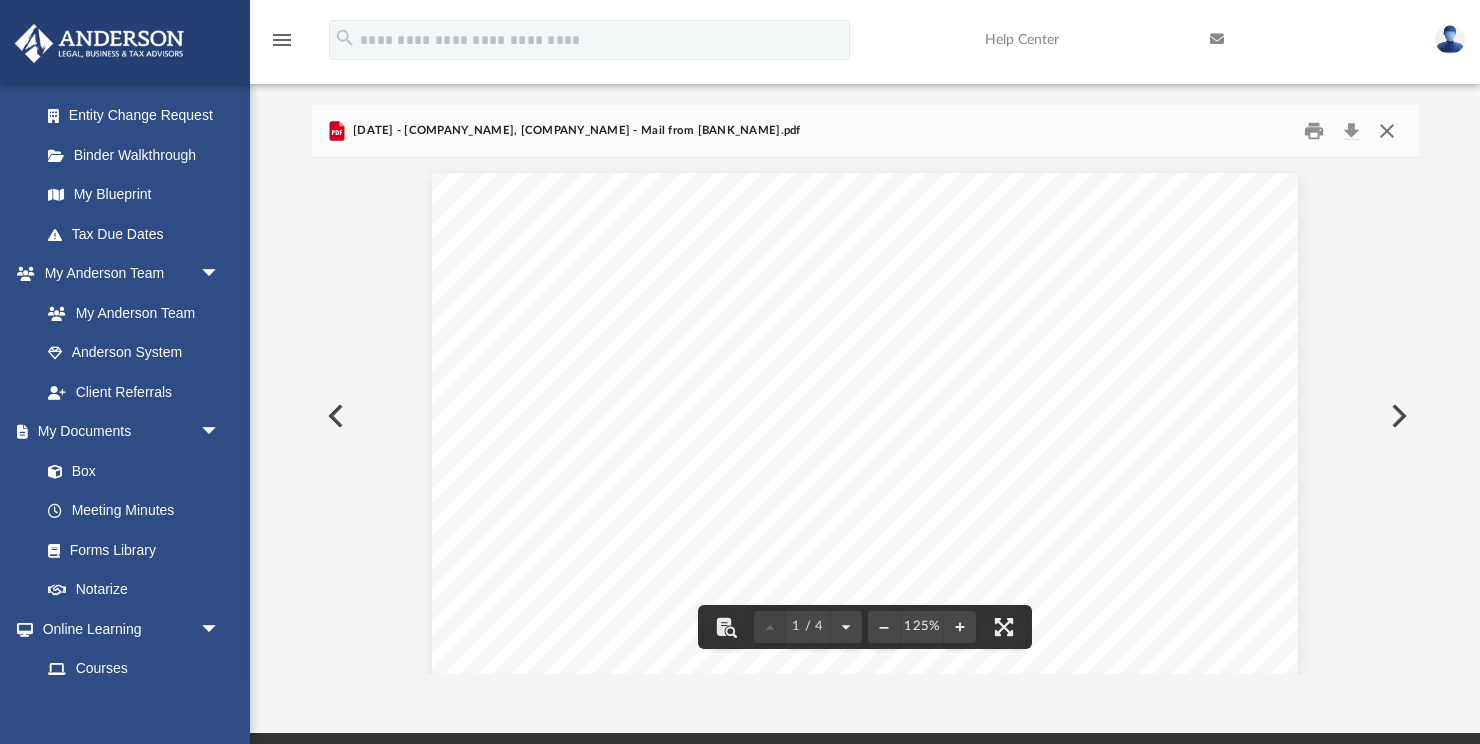 click at bounding box center (1387, 131) 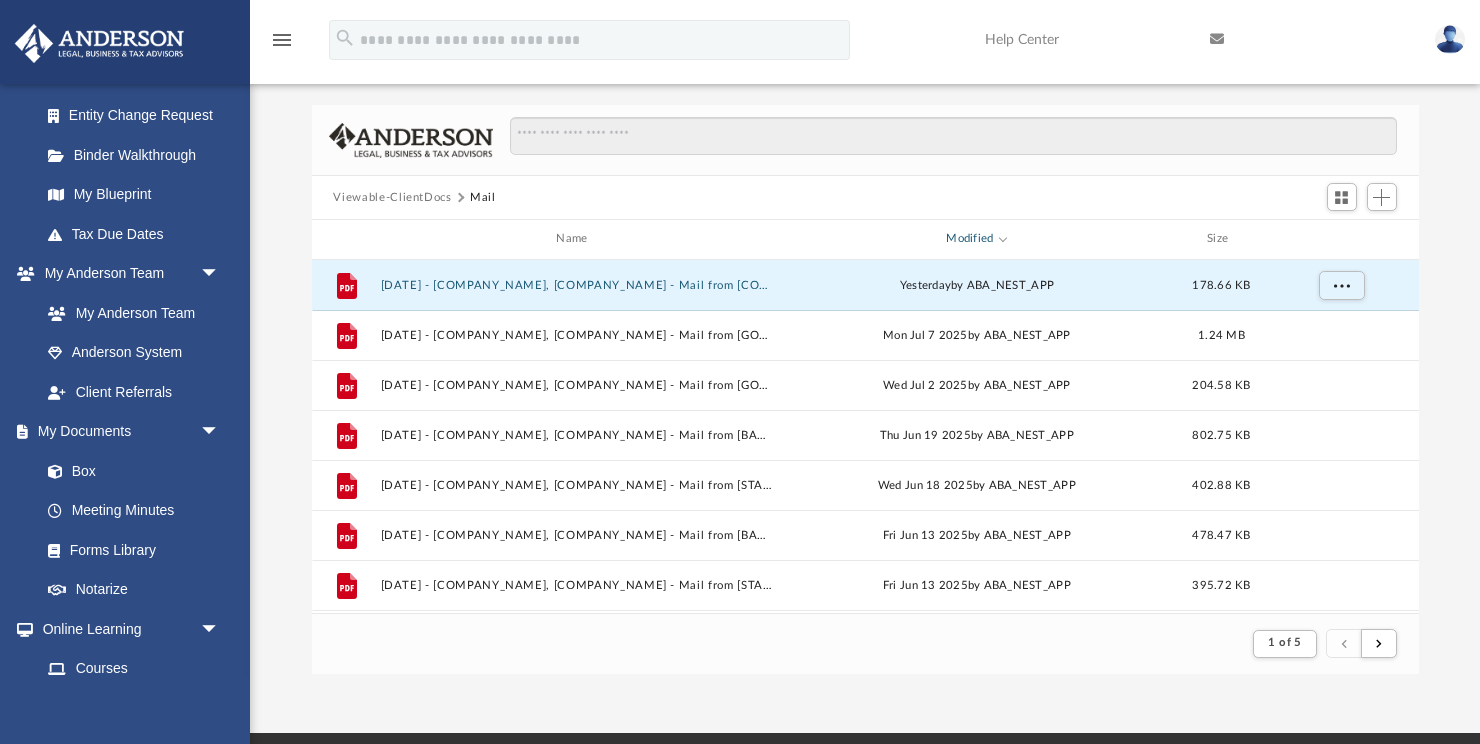click on "Modified" at bounding box center (976, 239) 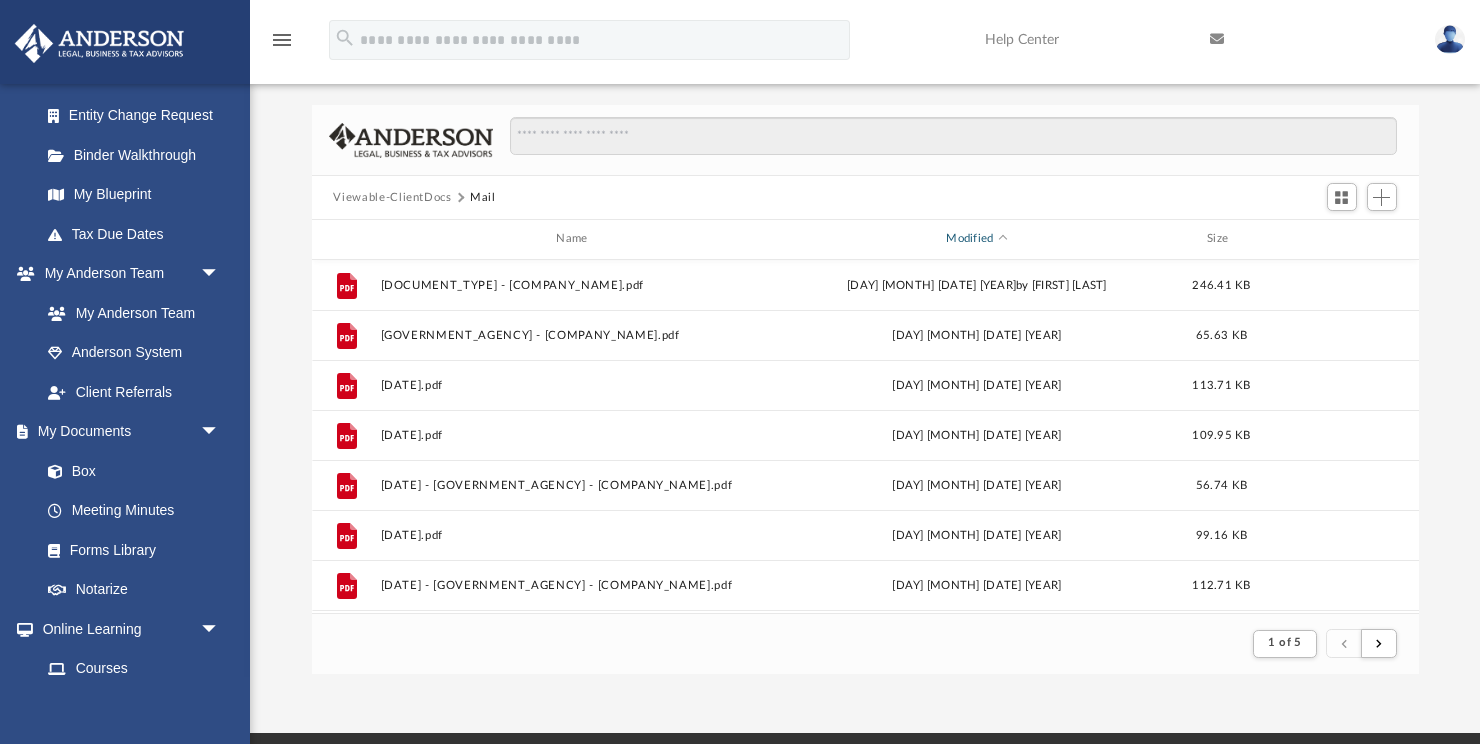 click on "Modified" at bounding box center [976, 239] 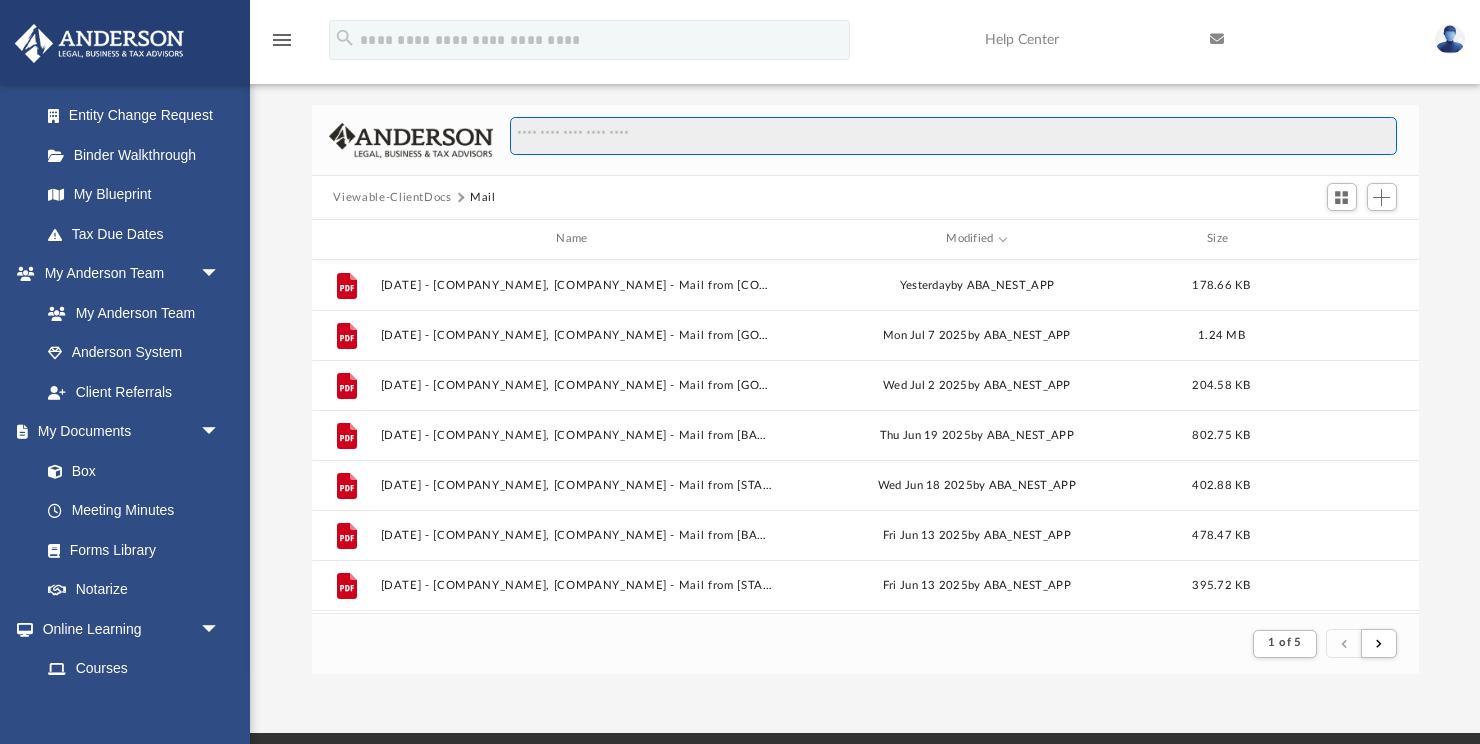 click at bounding box center (953, 136) 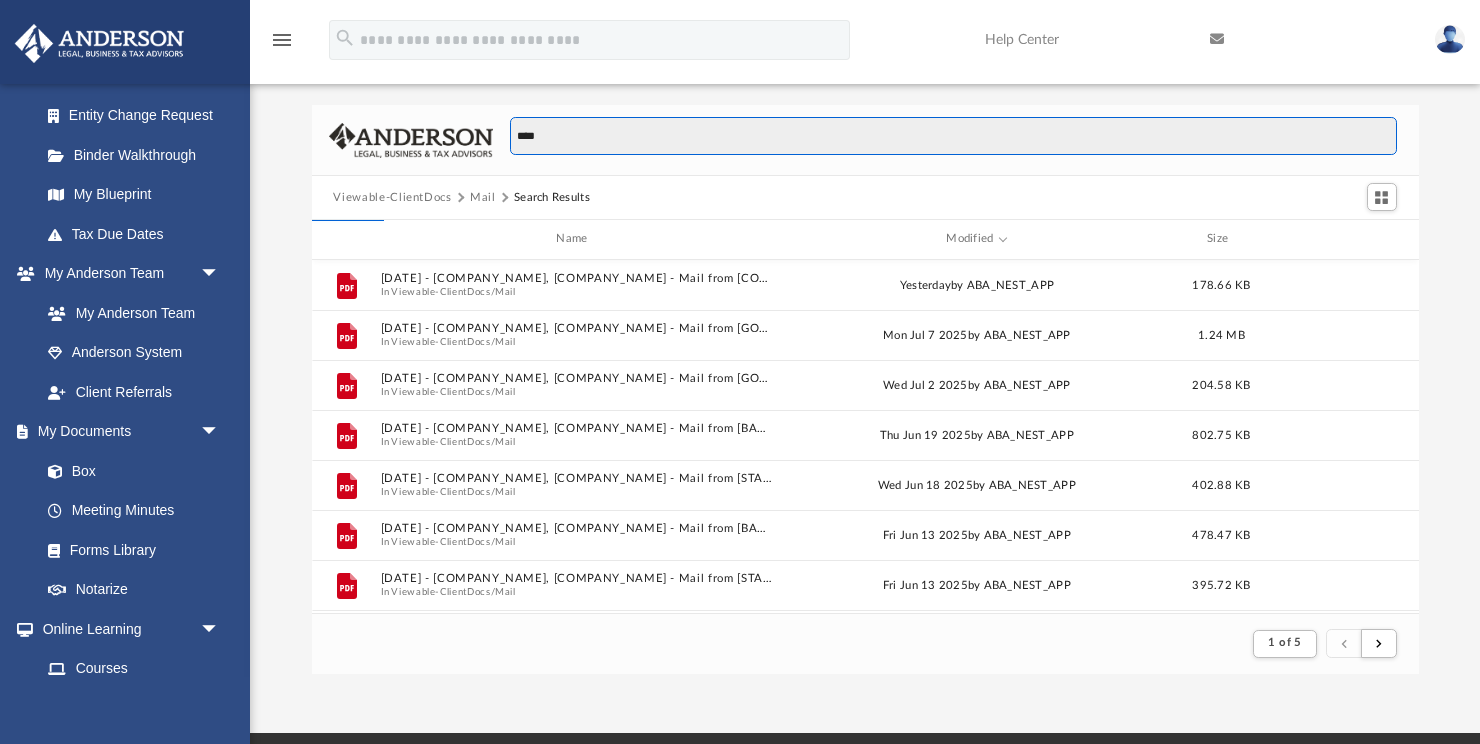 type on "****" 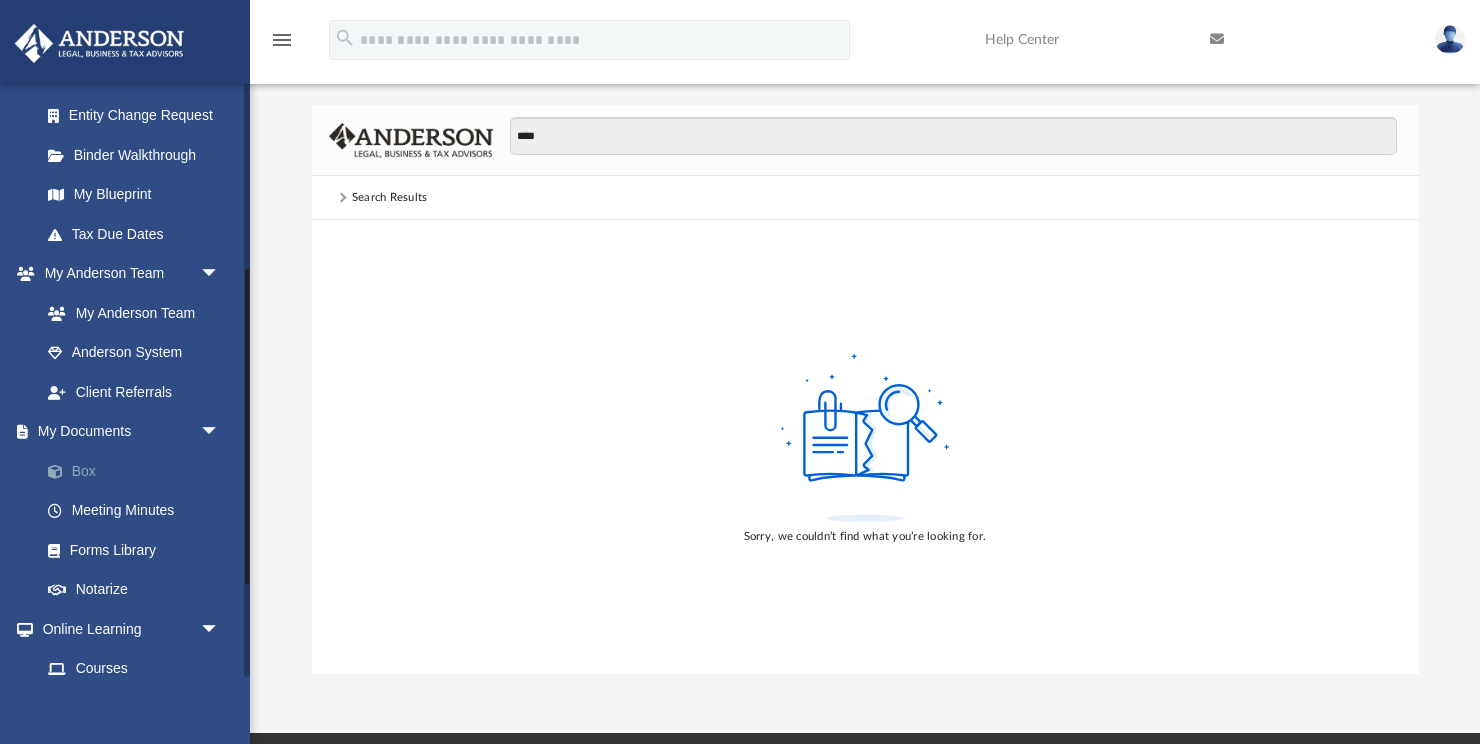 click on "Box" at bounding box center (139, 471) 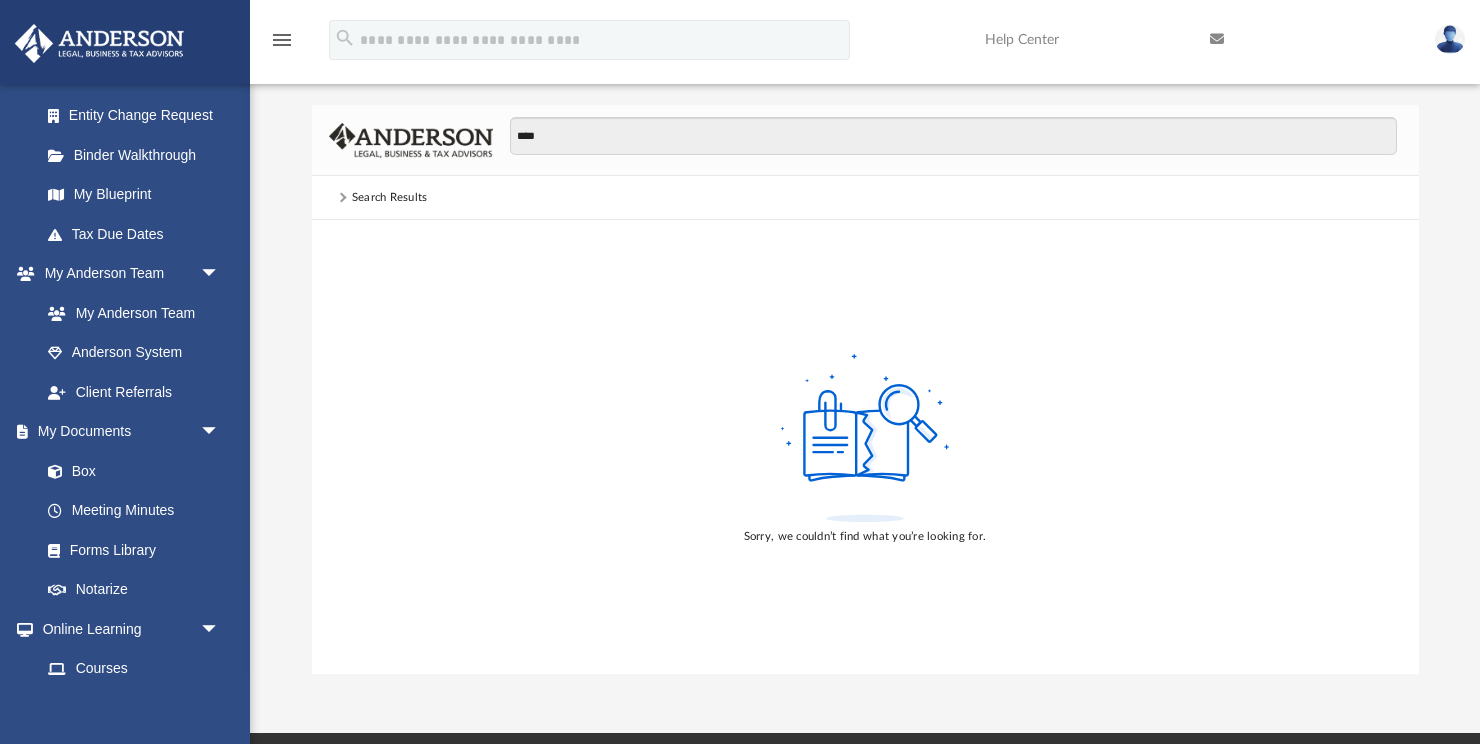 click on "Search Results" at bounding box center (390, 198) 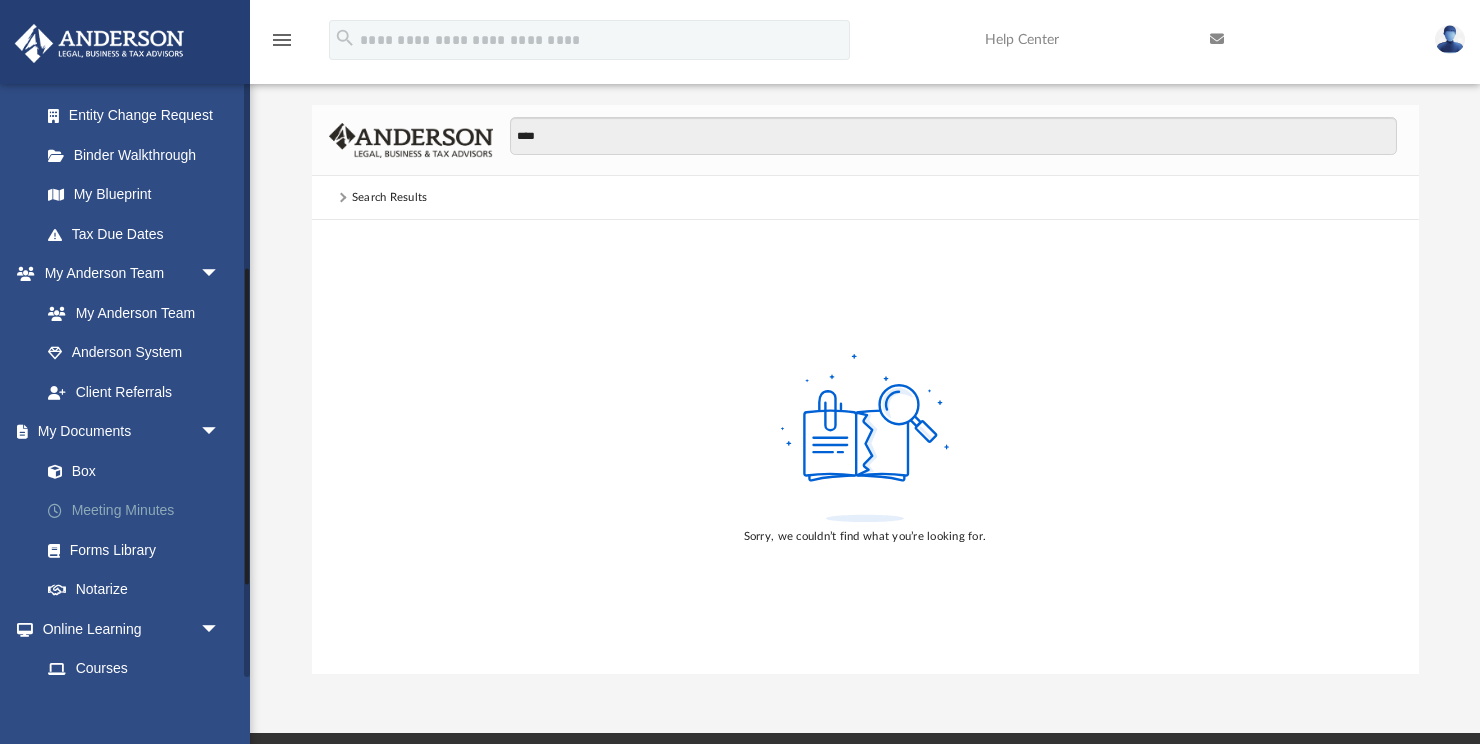 click on "Meeting Minutes" at bounding box center [139, 511] 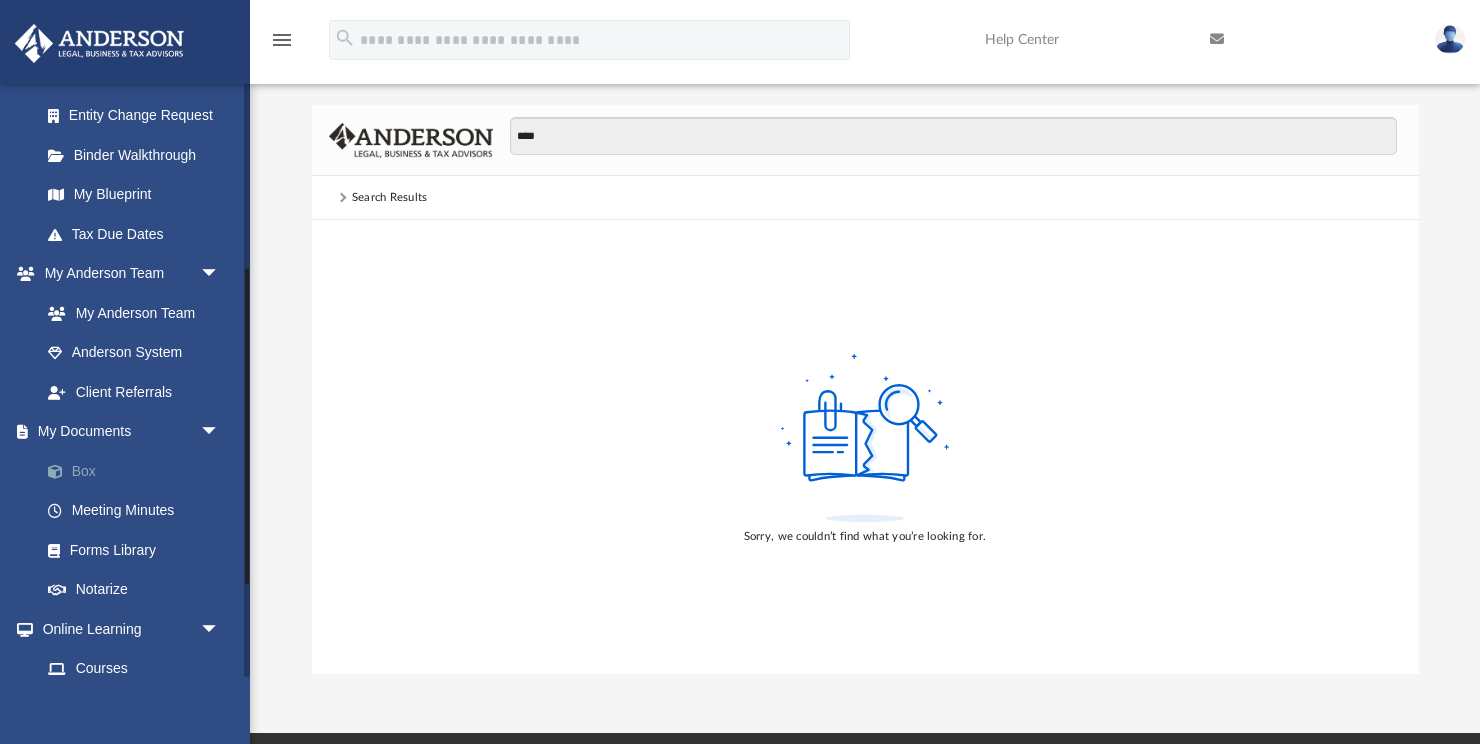 click on "Box" at bounding box center (139, 471) 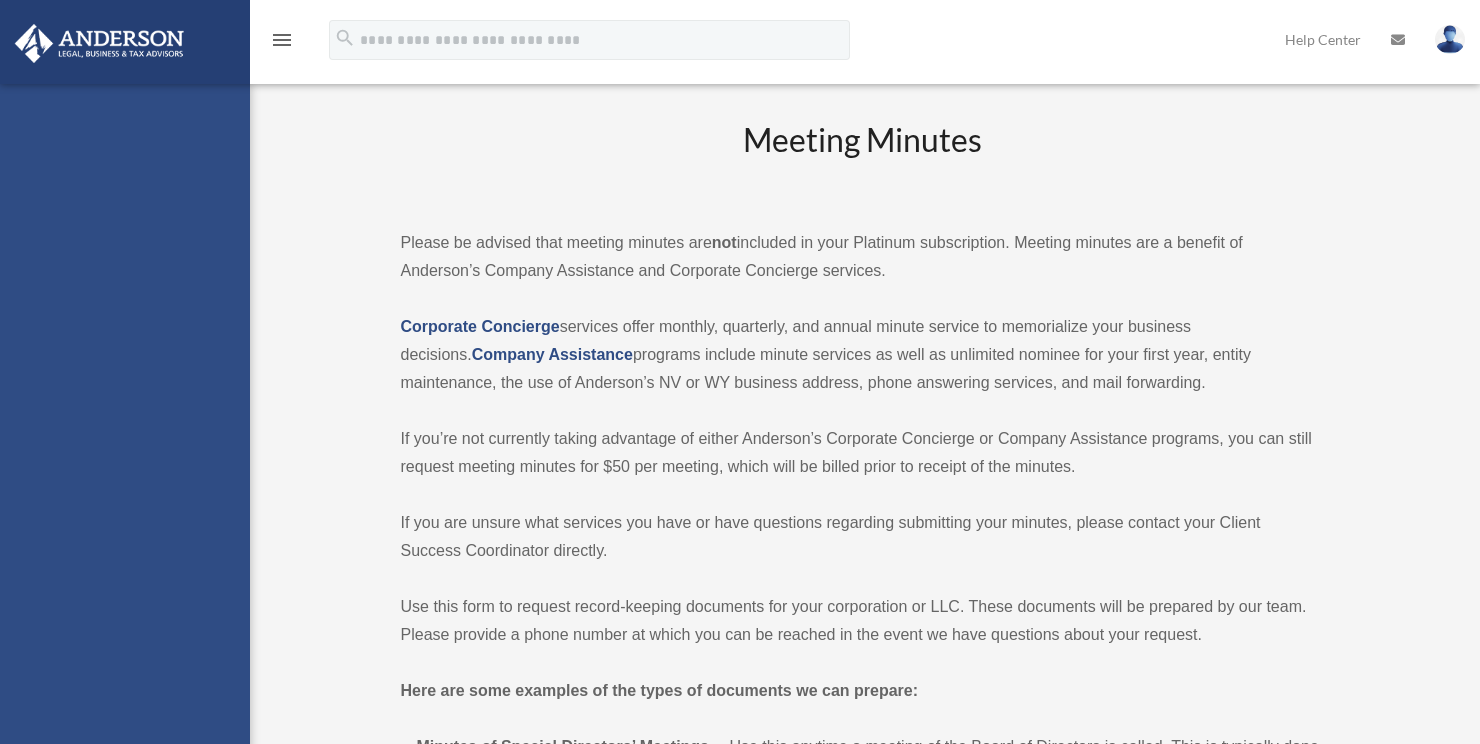 scroll, scrollTop: 0, scrollLeft: 0, axis: both 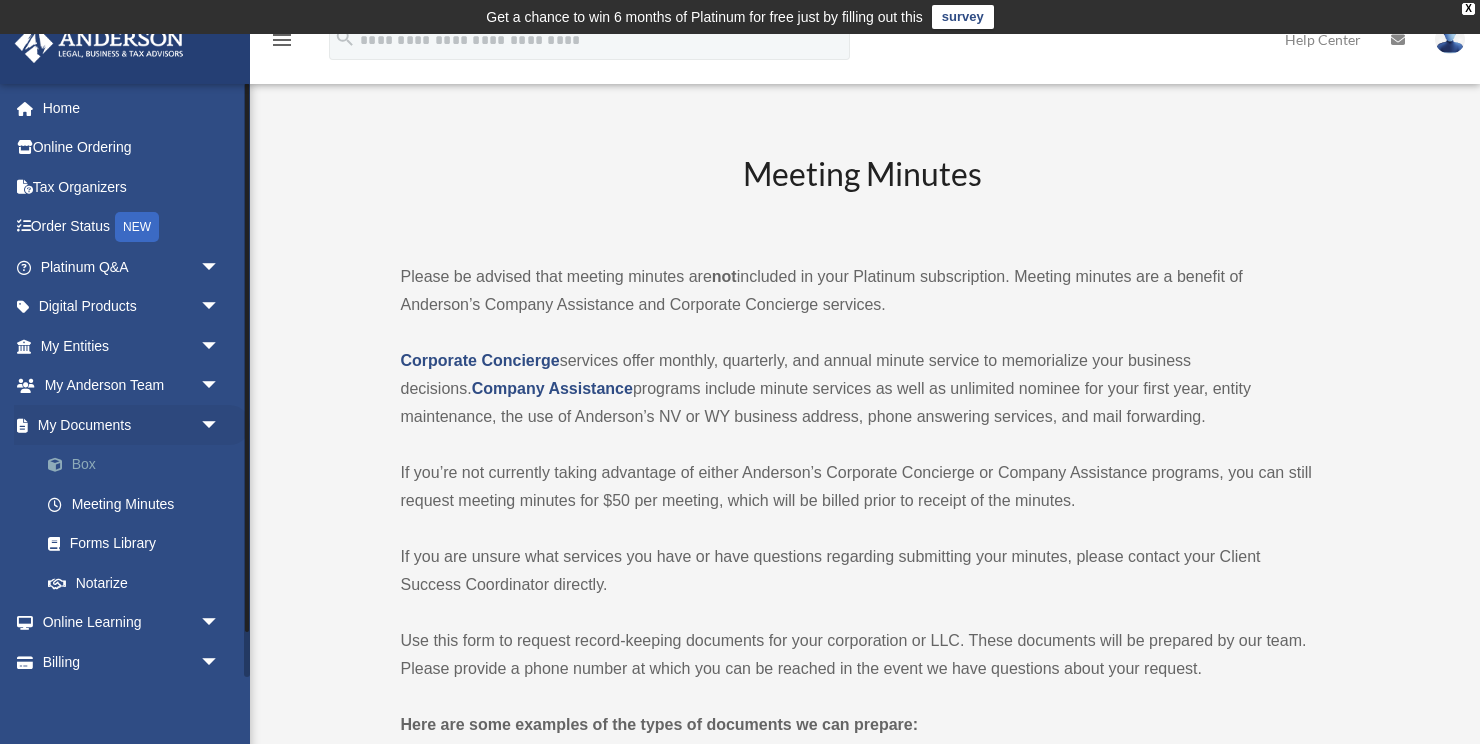 click on "Box" at bounding box center [139, 465] 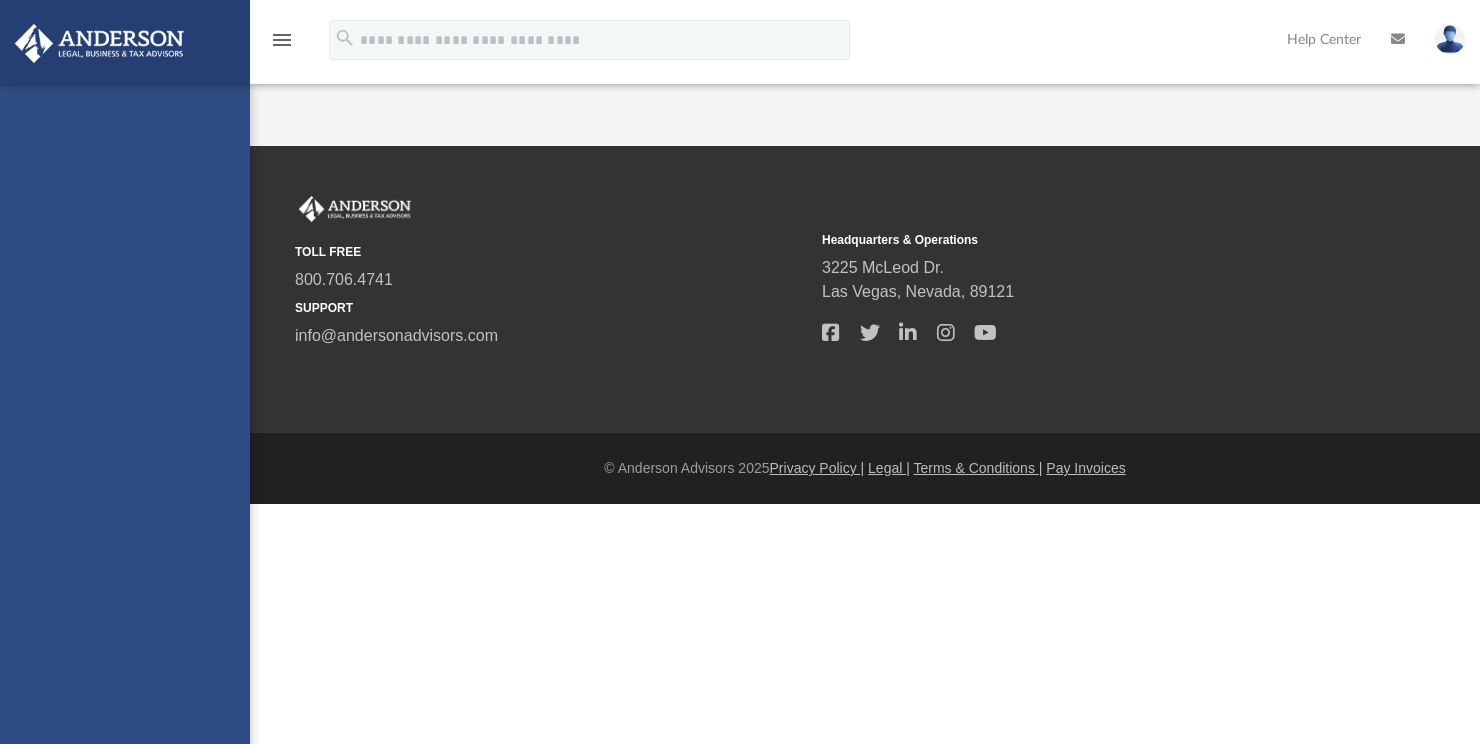scroll, scrollTop: 0, scrollLeft: 0, axis: both 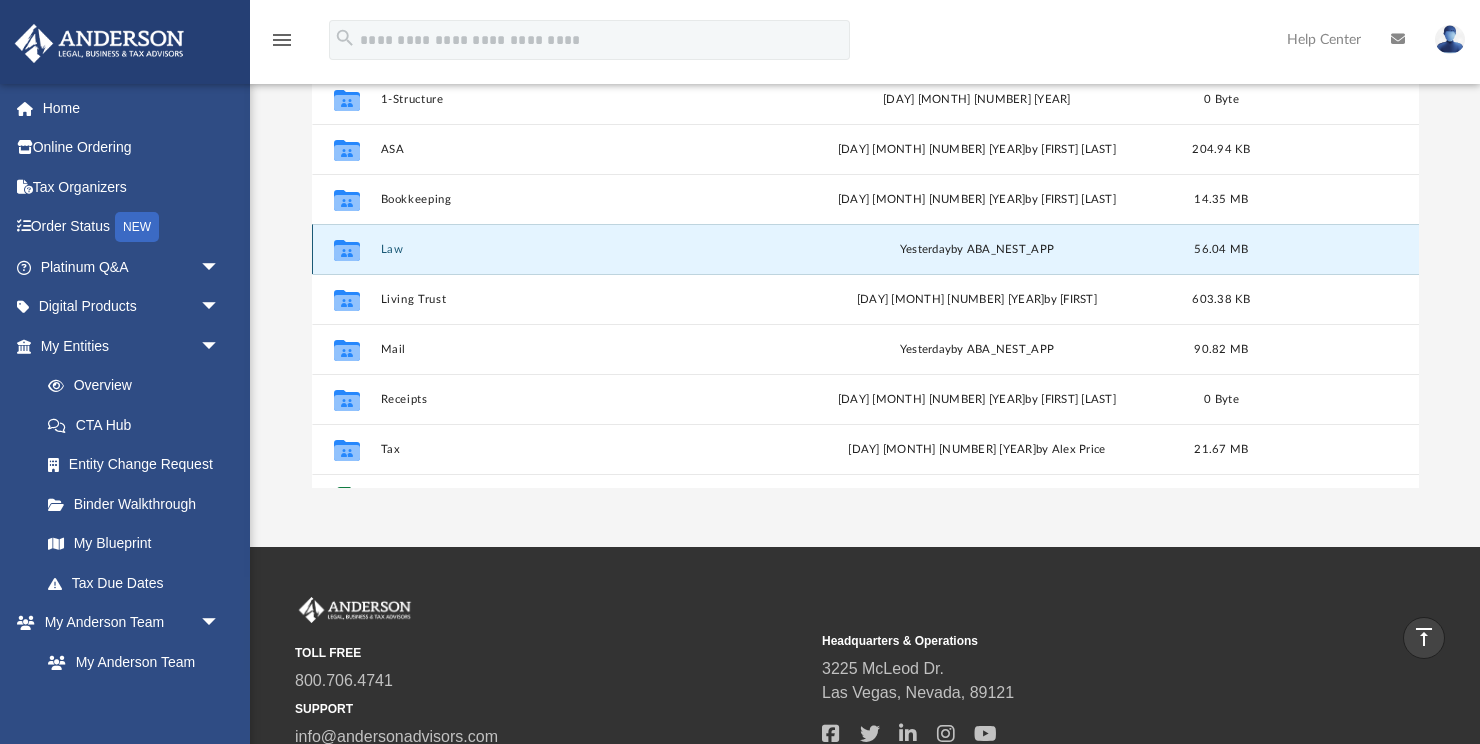 click on "Law" at bounding box center (576, 249) 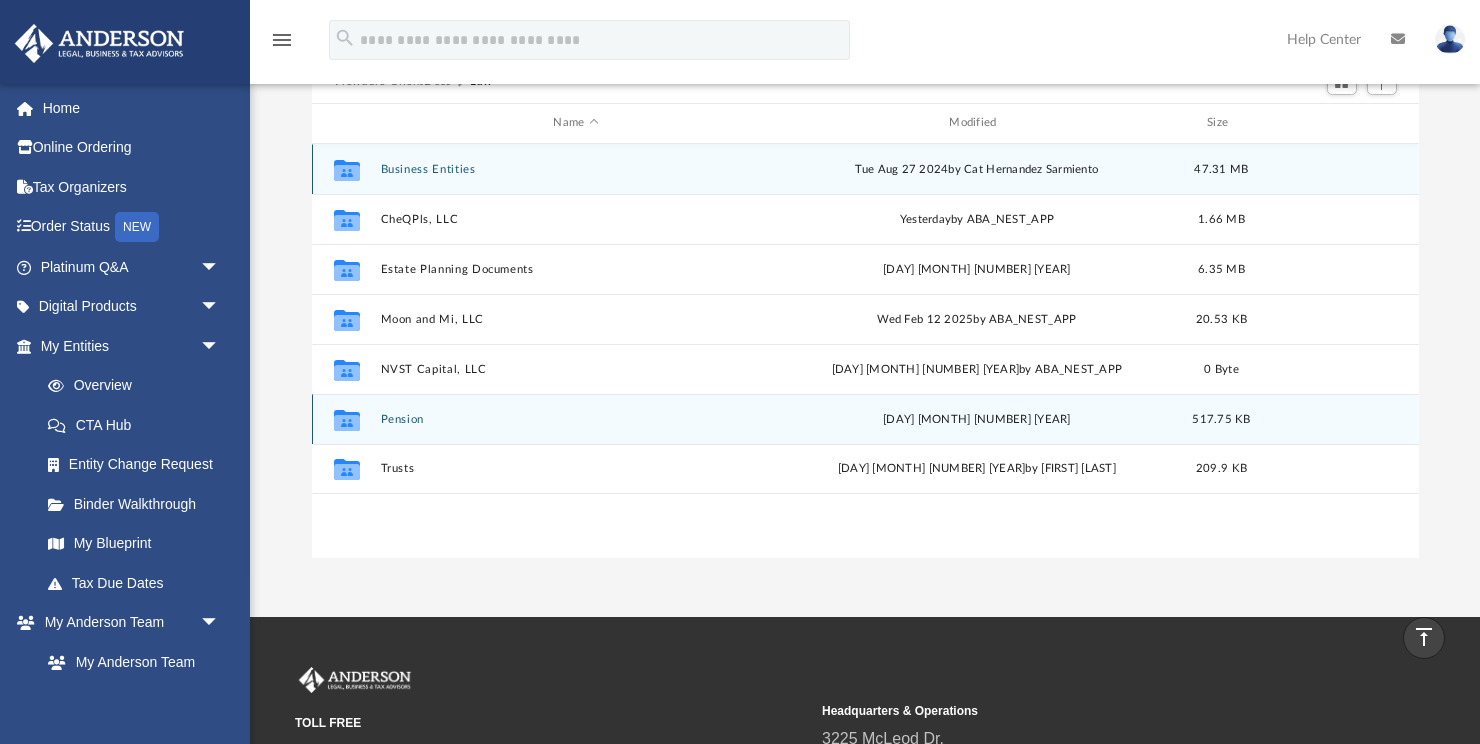 scroll, scrollTop: 235, scrollLeft: 0, axis: vertical 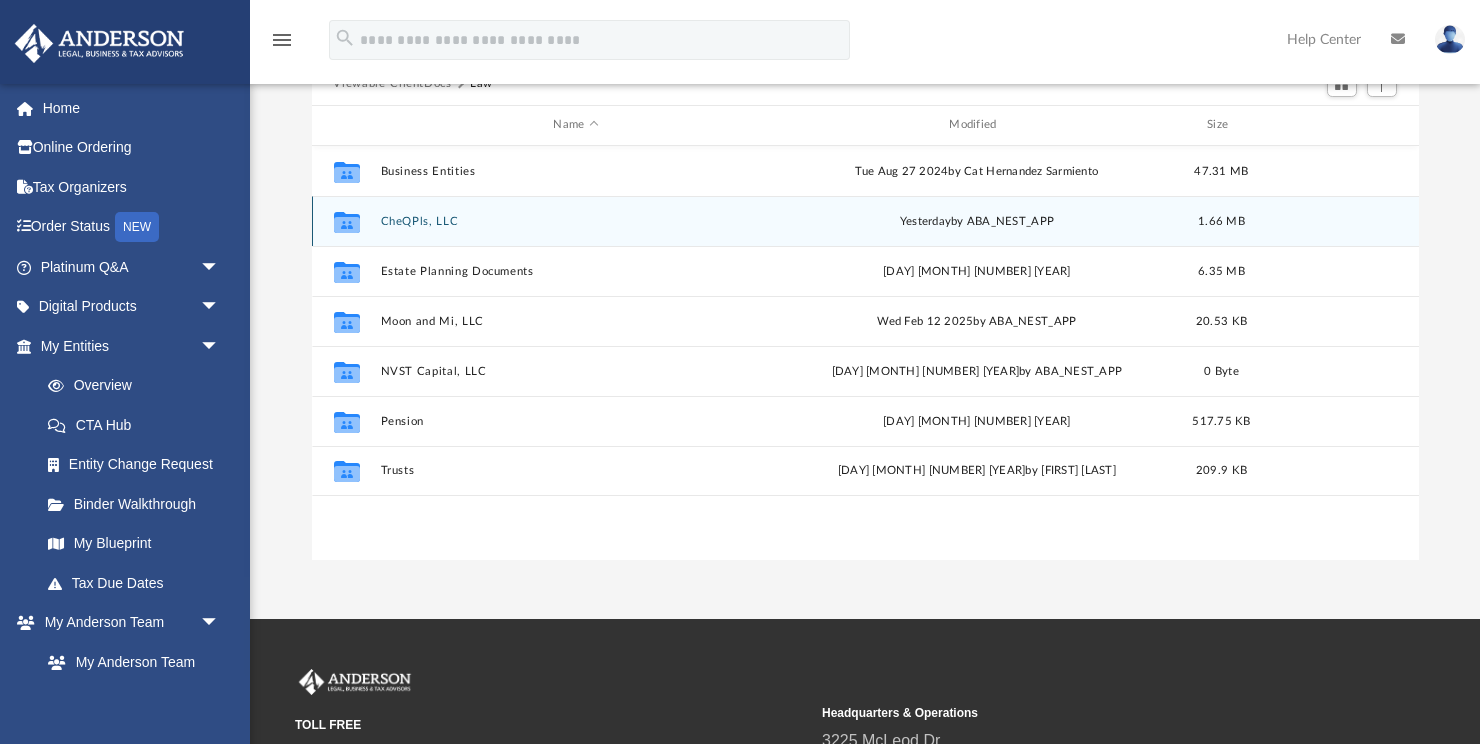 click on "CheQPls, LLC" at bounding box center (576, 221) 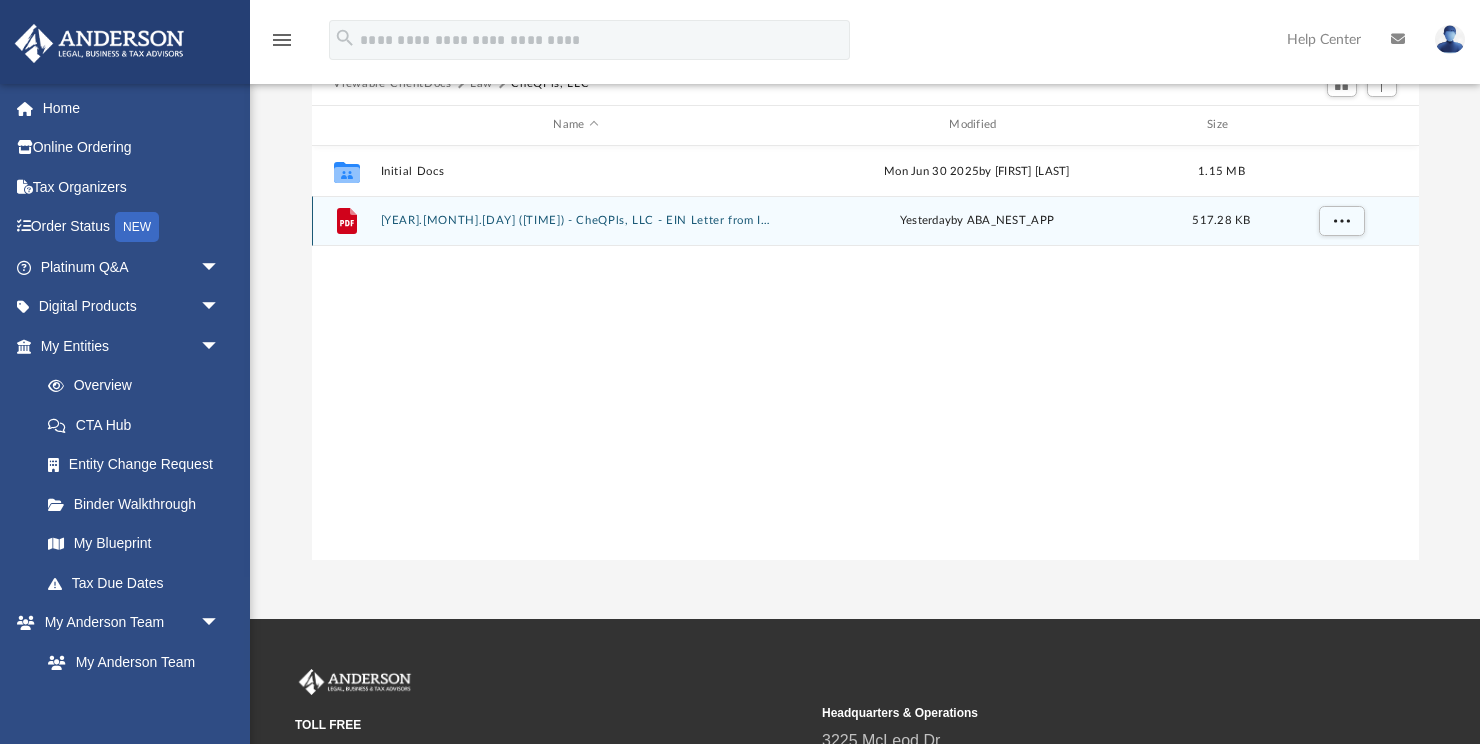 click on "2025.07.11 (06:15:07) - CheQPls, LLC - EIN Letter from IRS.pdf" at bounding box center [576, 220] 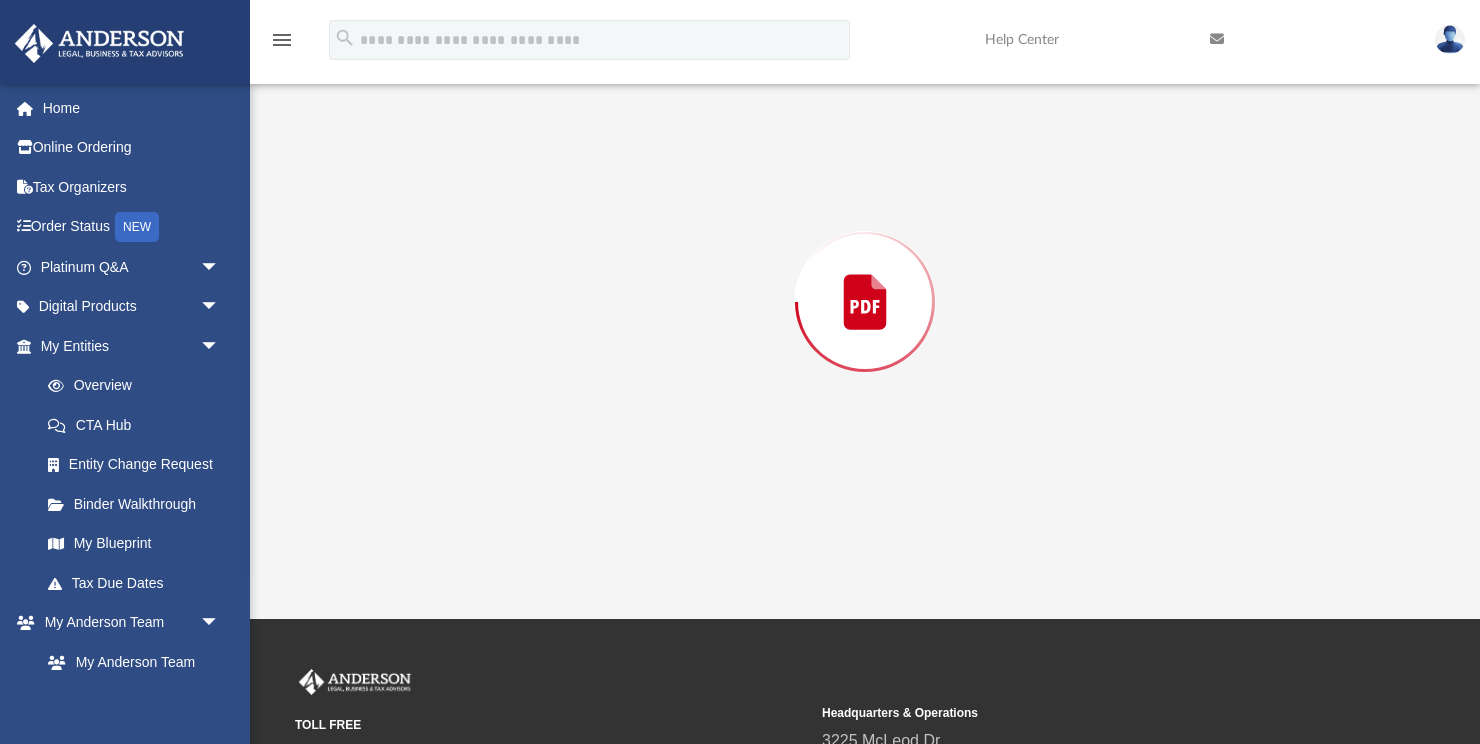 scroll, scrollTop: 226, scrollLeft: 0, axis: vertical 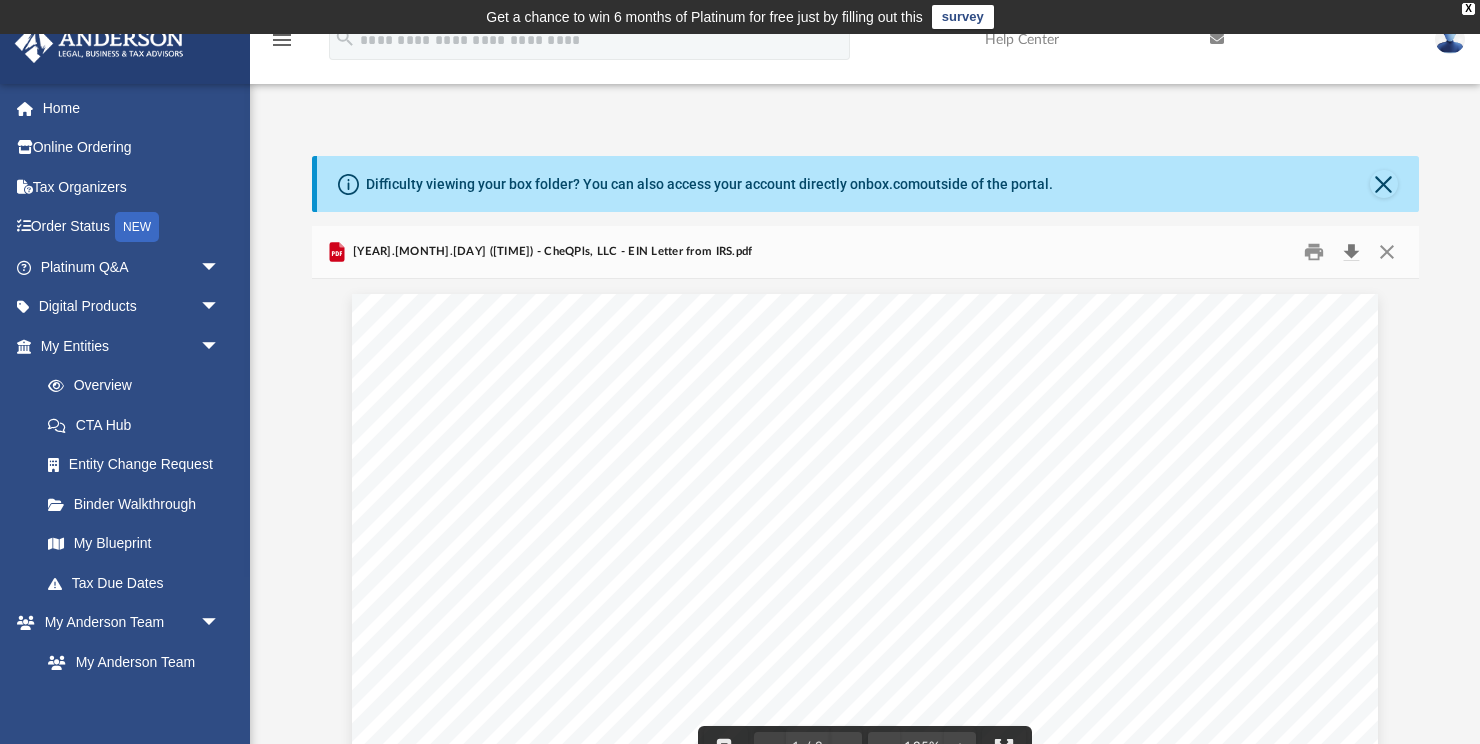 click at bounding box center [1352, 252] 